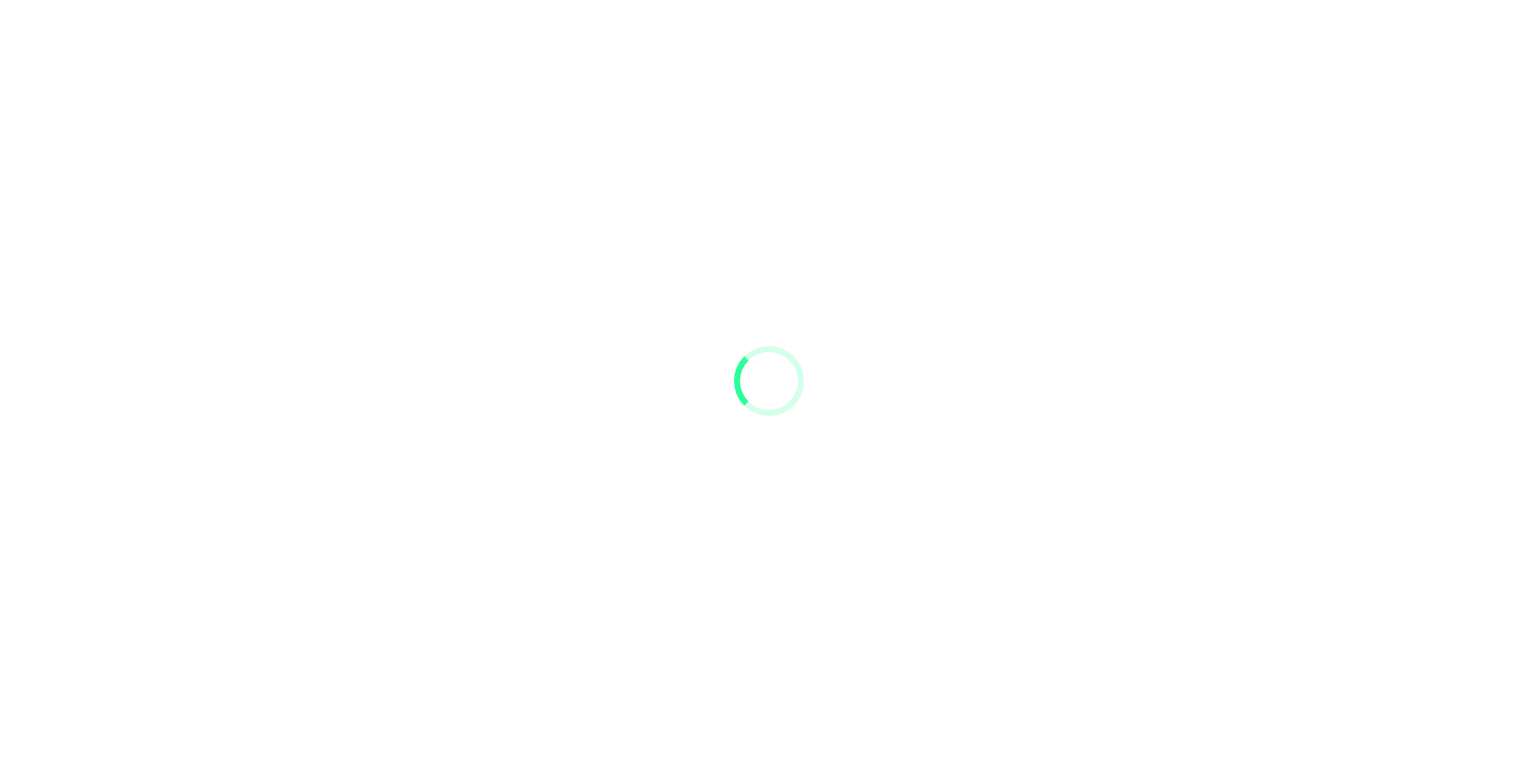 scroll, scrollTop: 0, scrollLeft: 0, axis: both 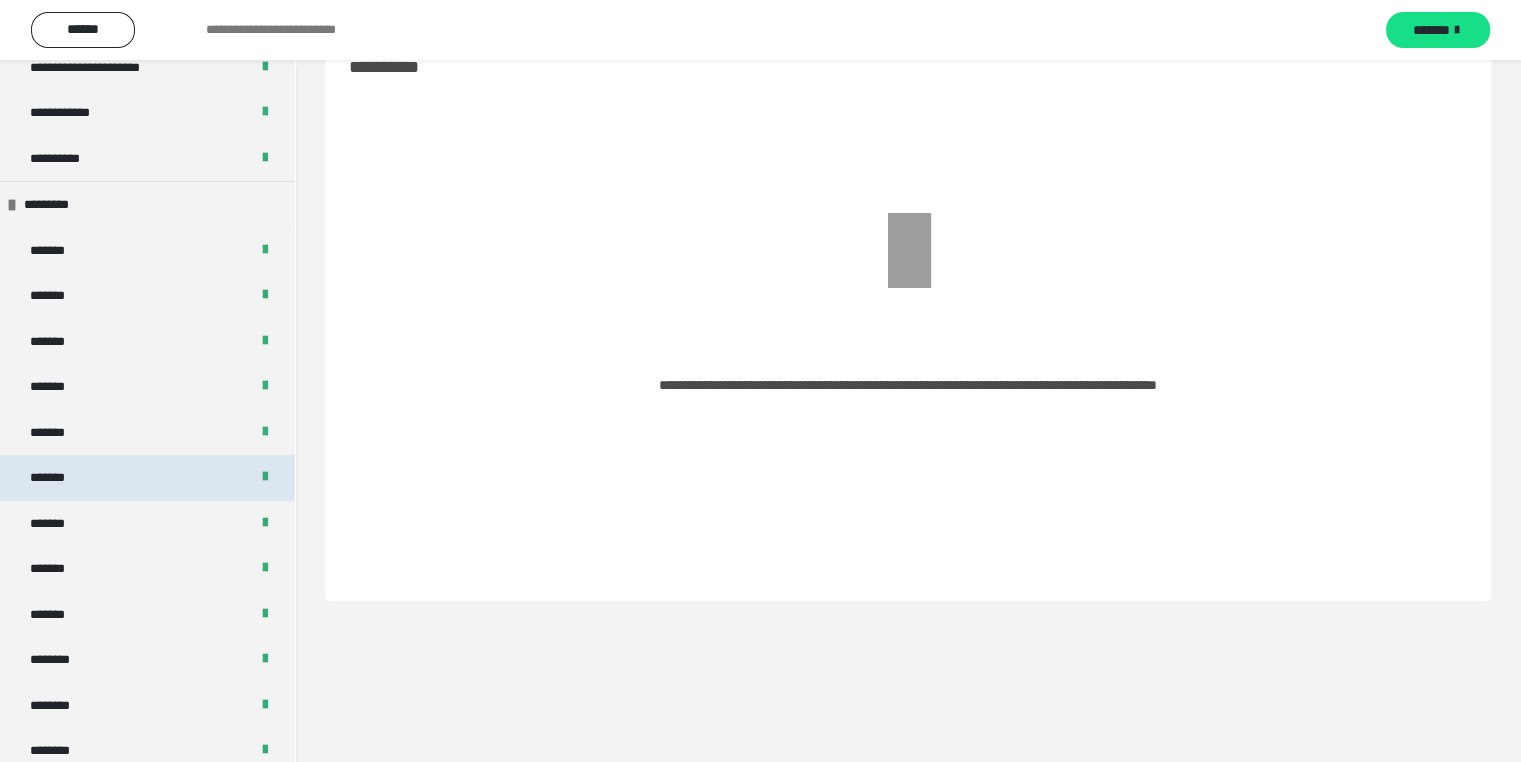 click on "*******" at bounding box center [147, 478] 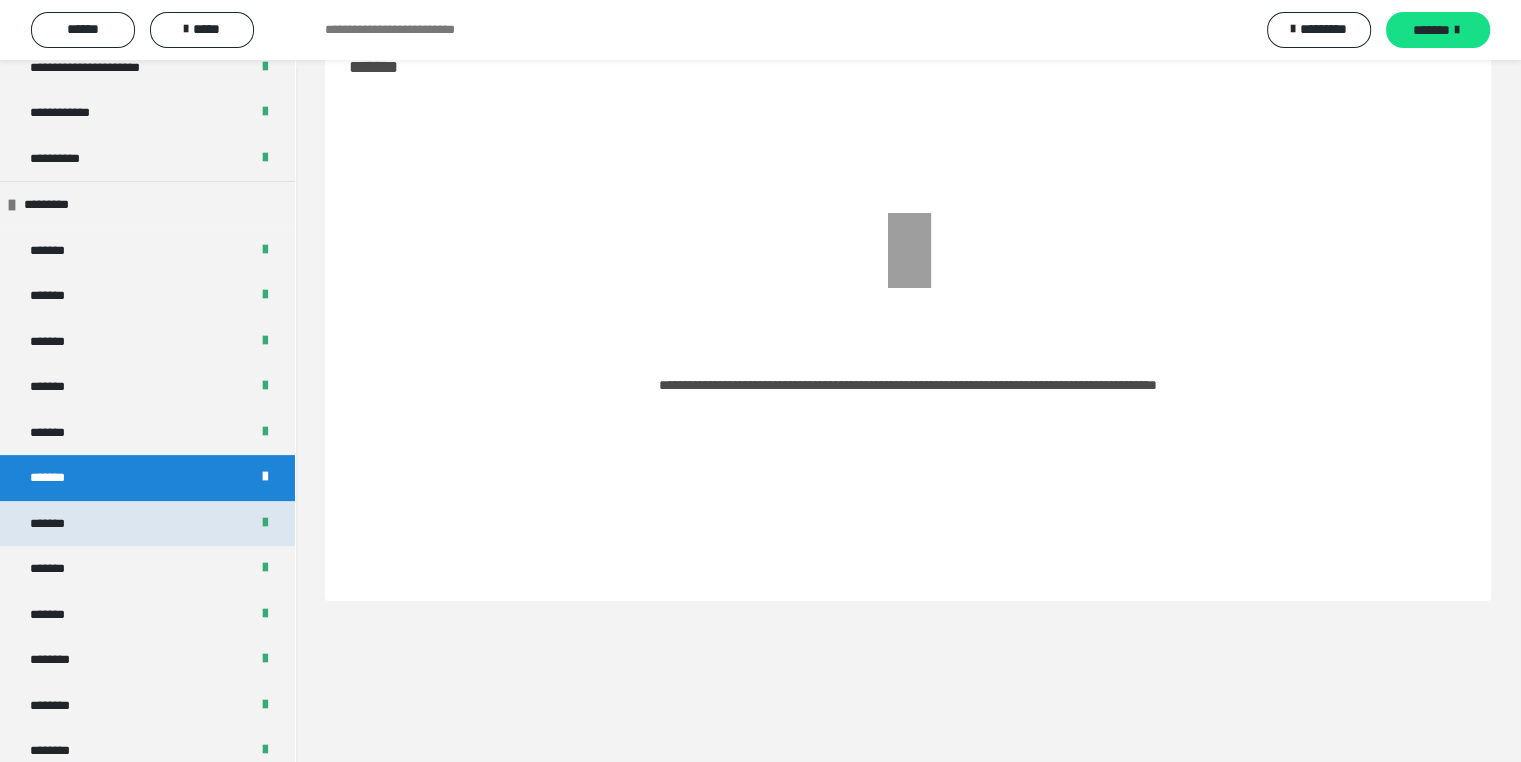 click on "*******" at bounding box center [147, 524] 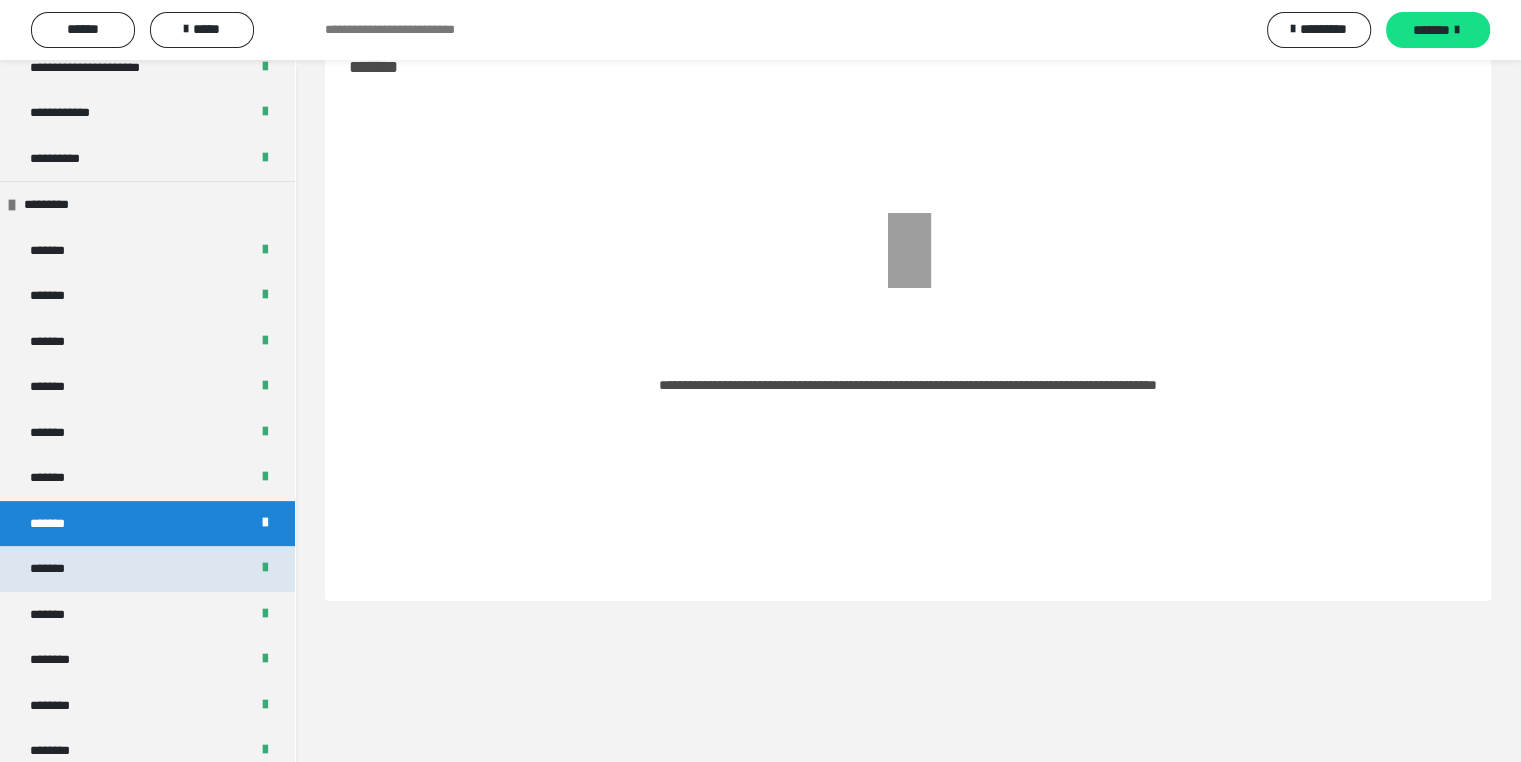 click on "*******" at bounding box center [147, 569] 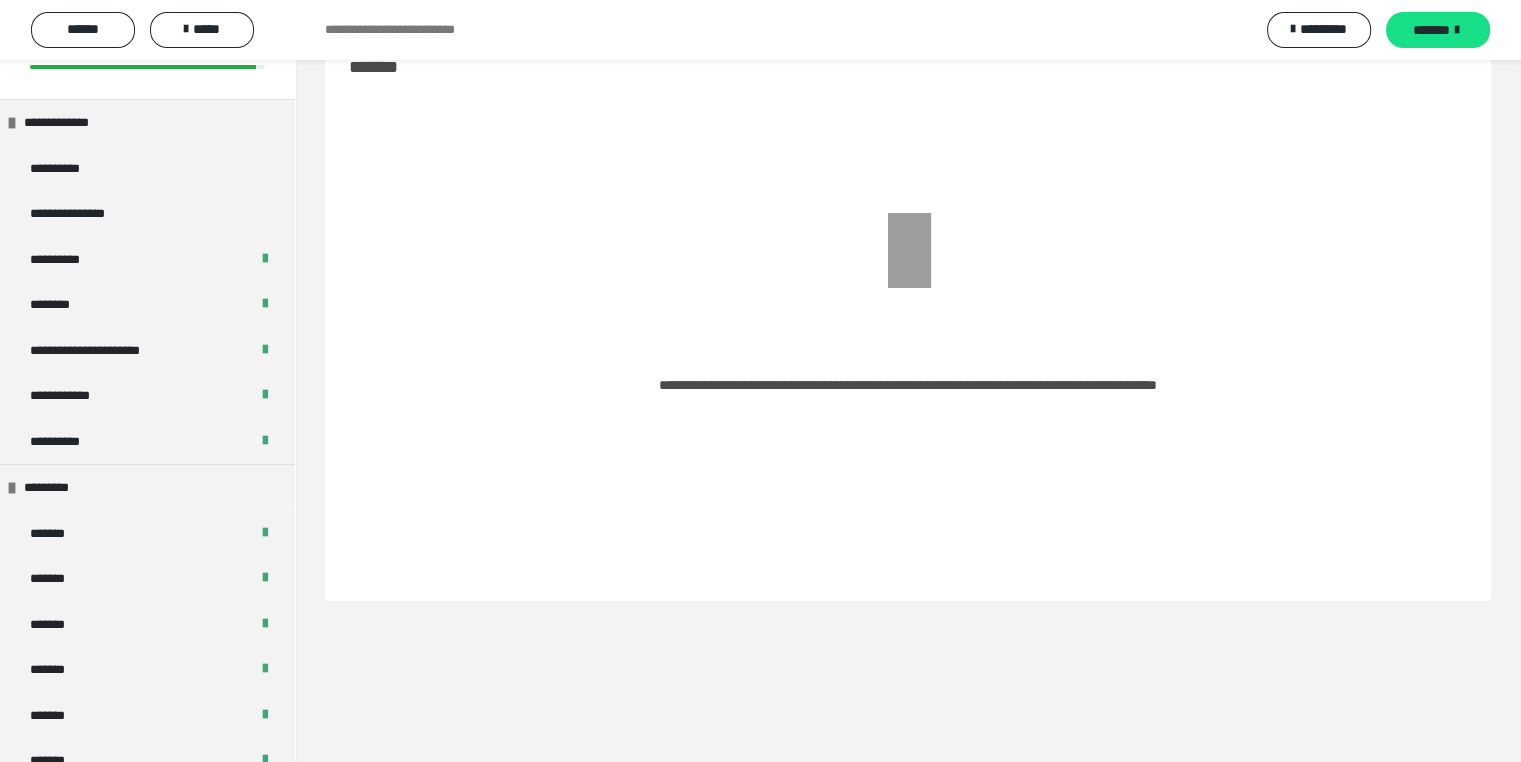 scroll, scrollTop: 0, scrollLeft: 0, axis: both 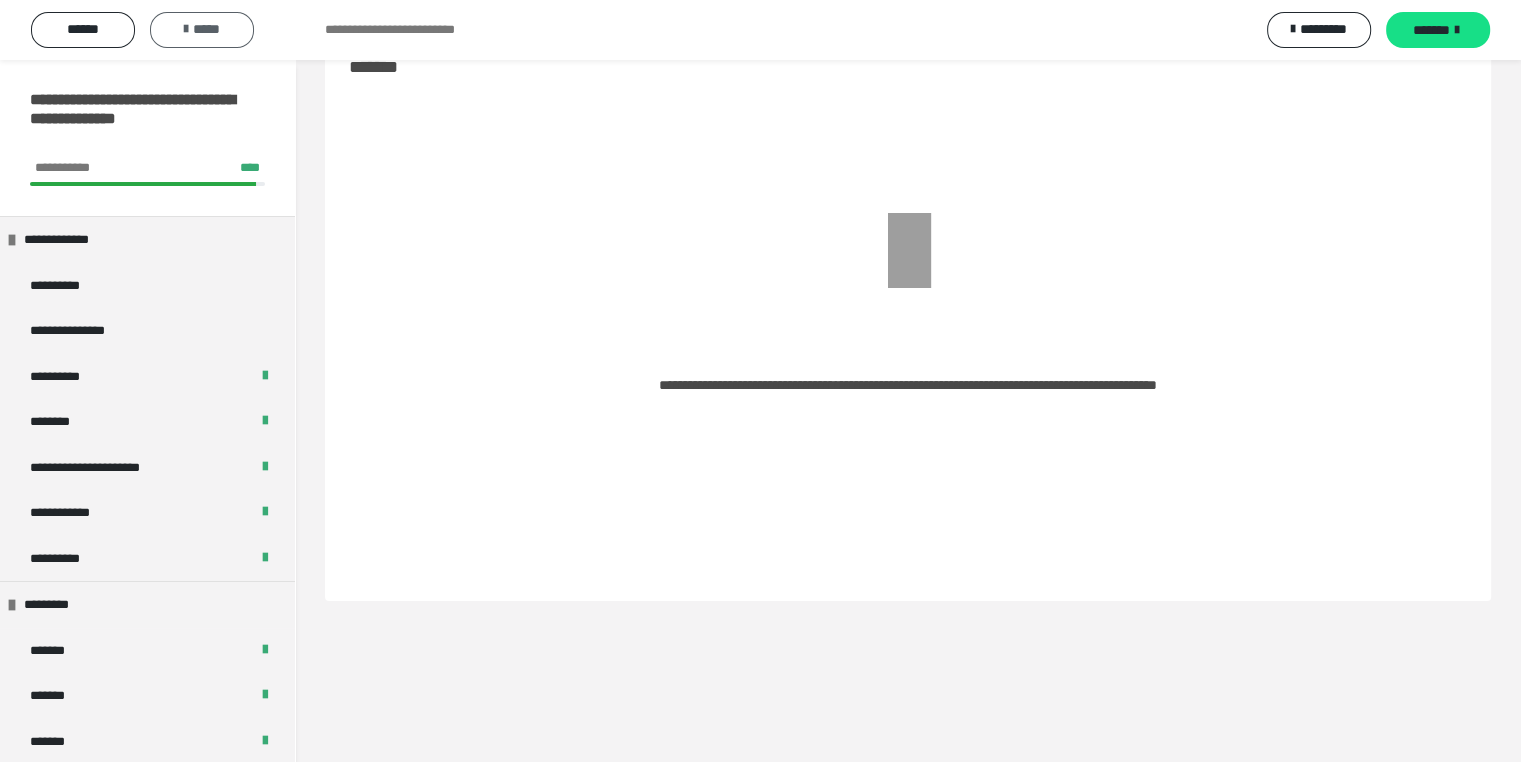 click at bounding box center [186, 29] 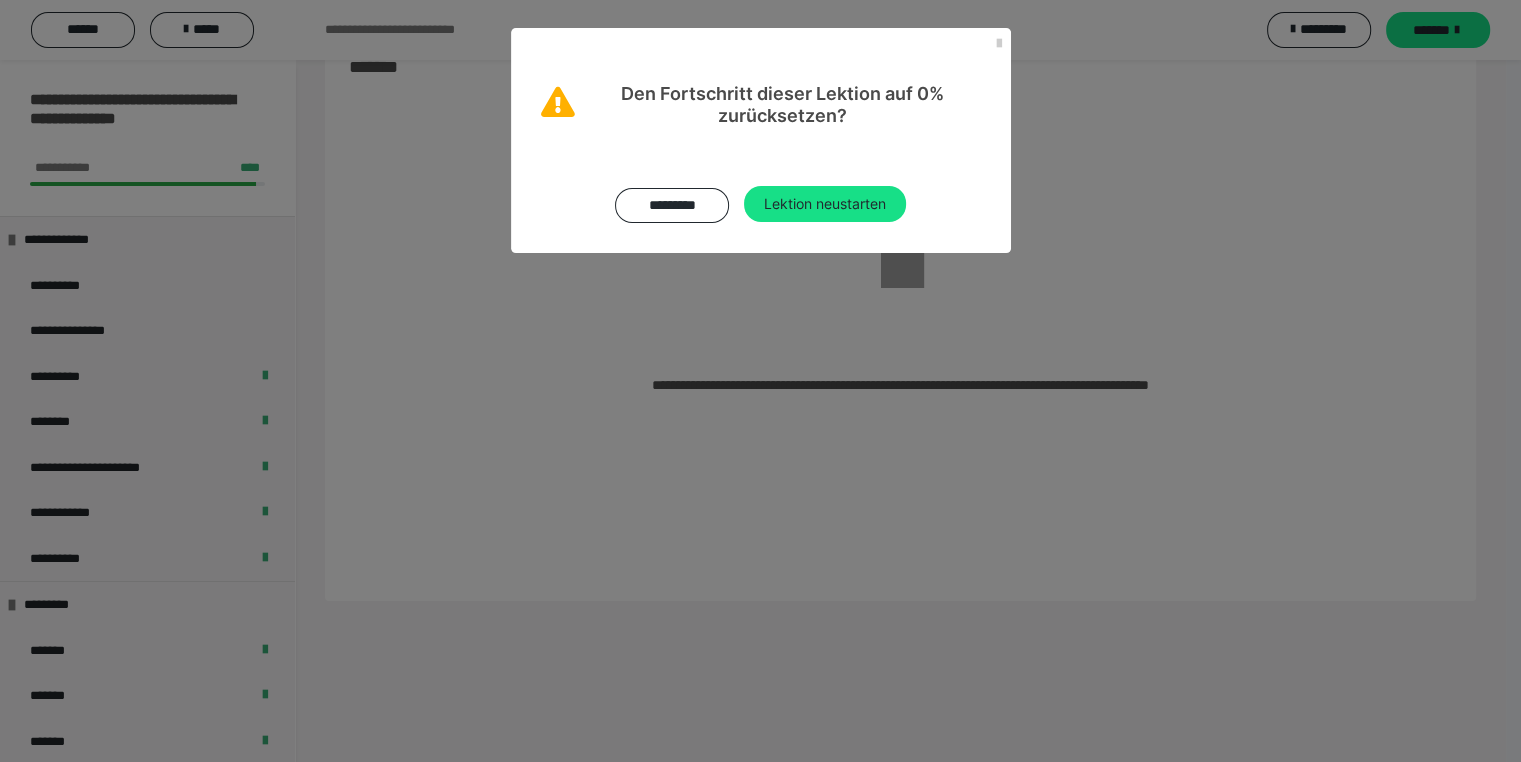 click on "Den Fortschritt dieser Lektion auf 0% zurücksetzen?" at bounding box center (761, 77) 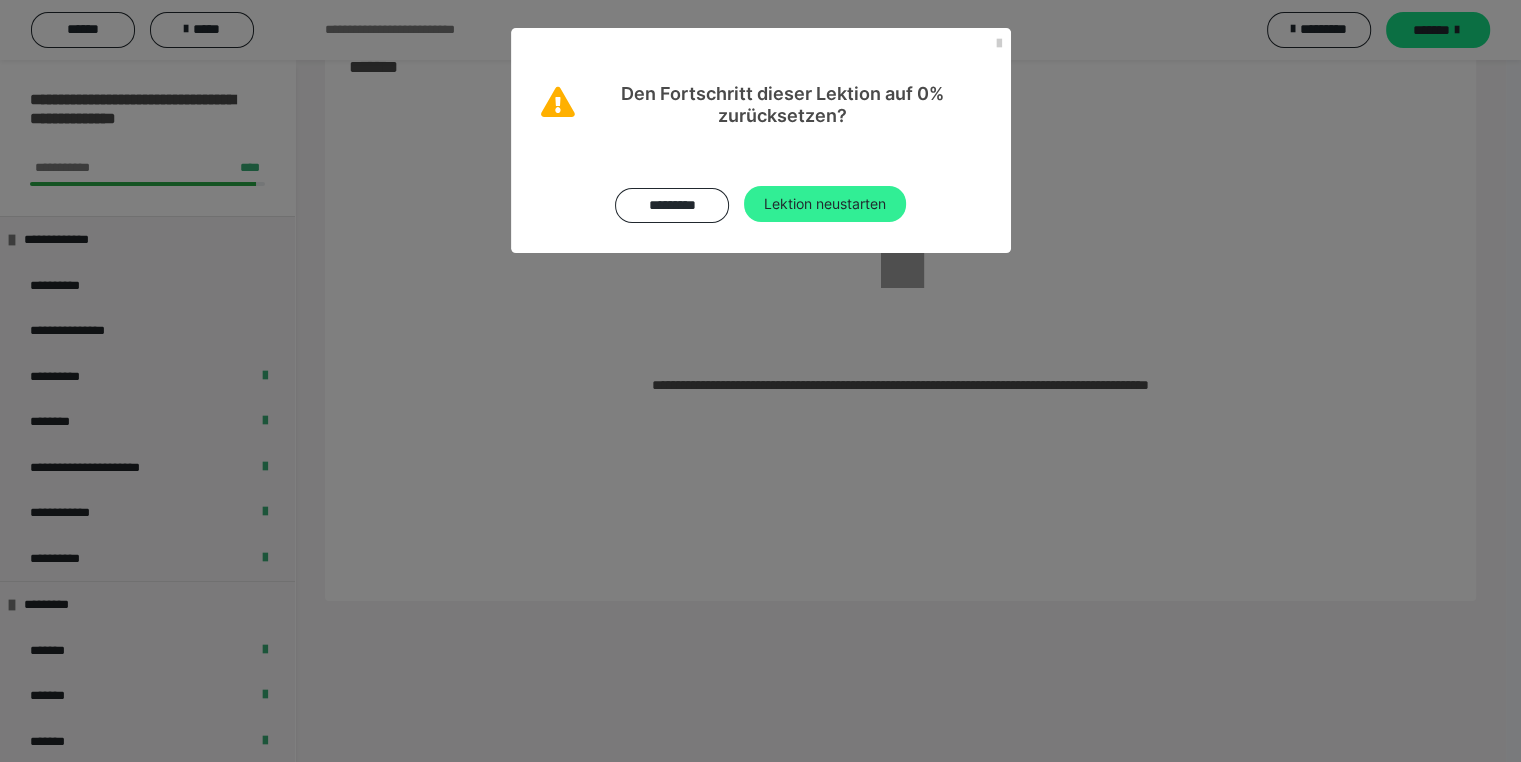 click on "Lektion neustarten" at bounding box center (825, 204) 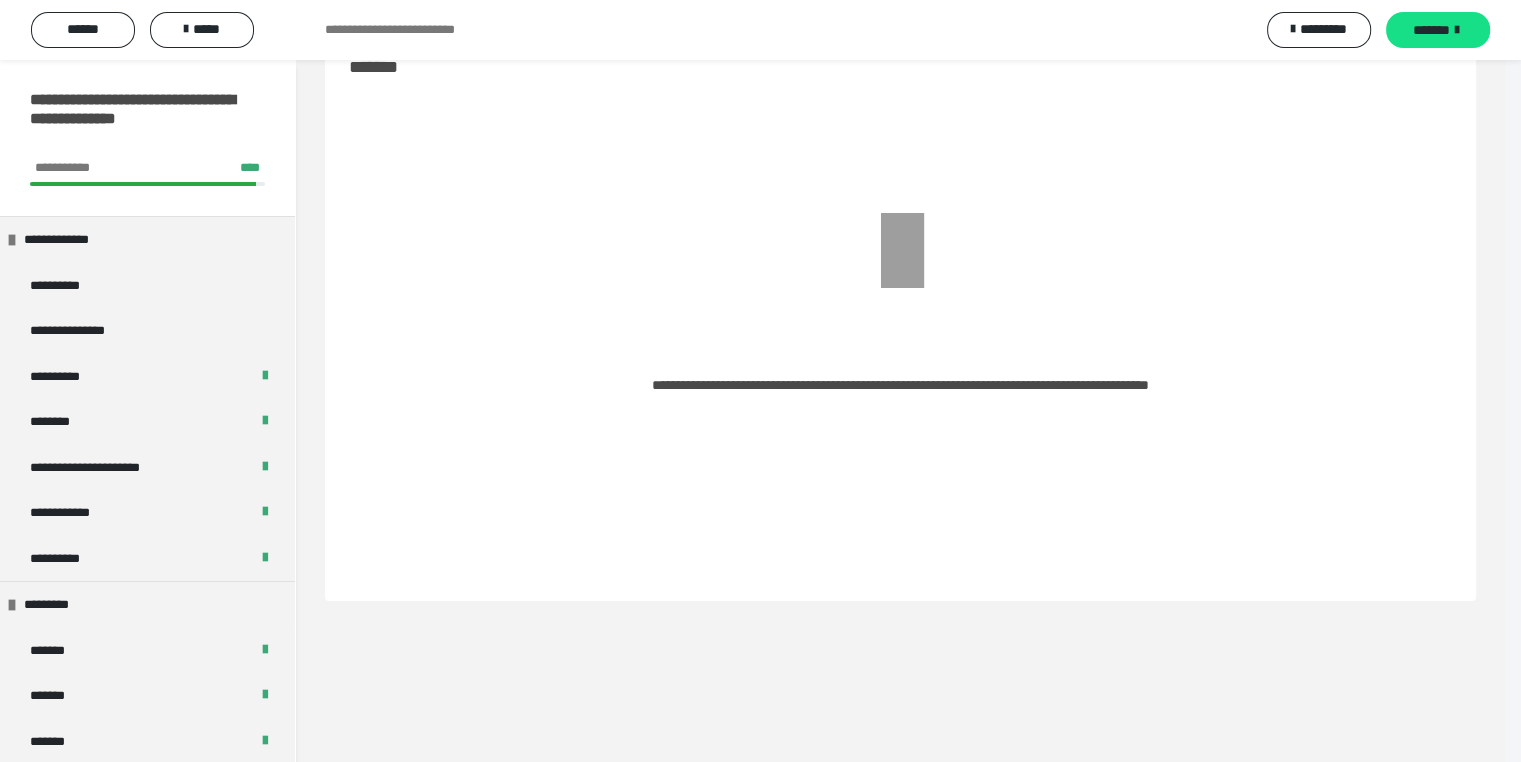 scroll, scrollTop: 0, scrollLeft: 0, axis: both 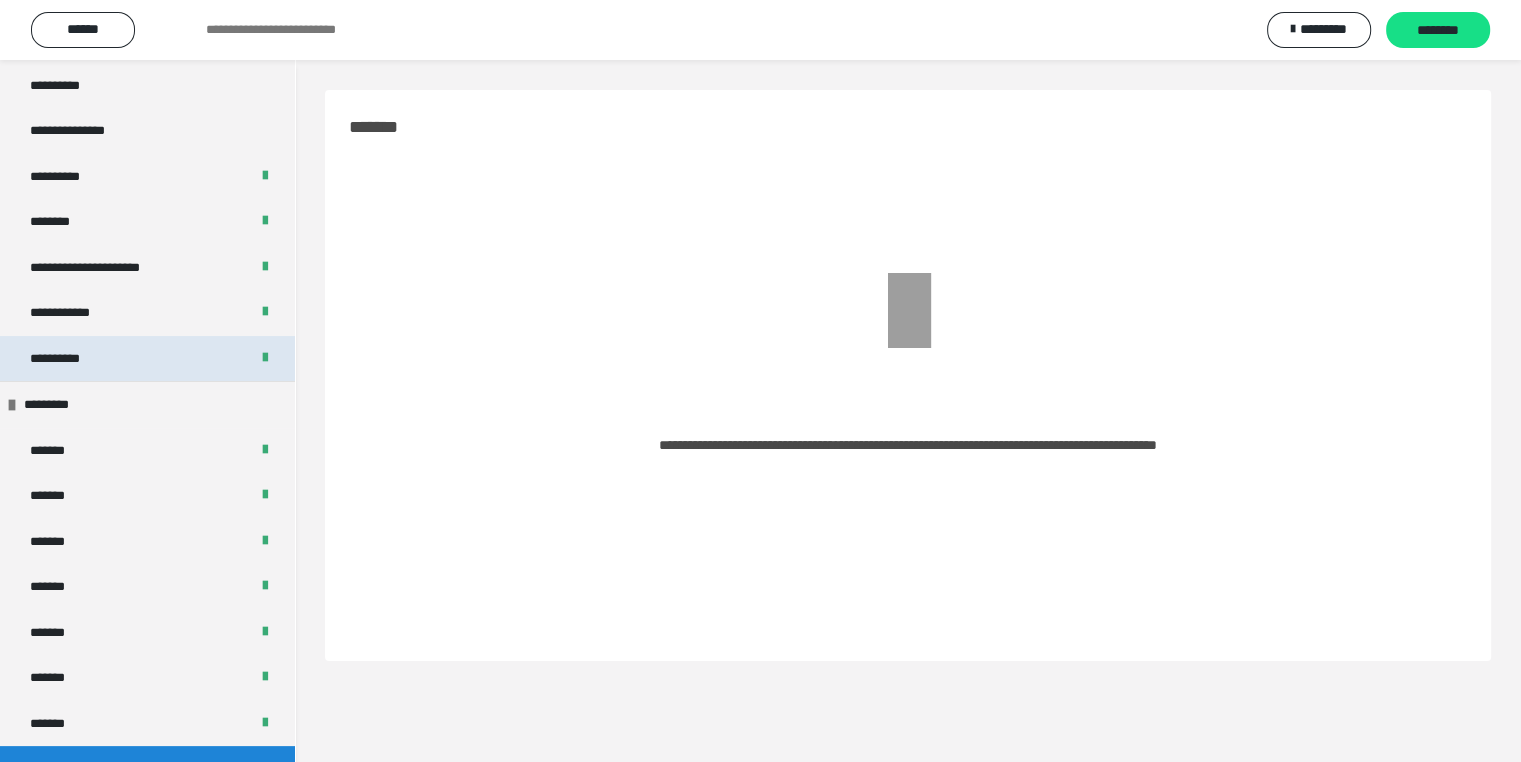 click on "**********" at bounding box center (147, 359) 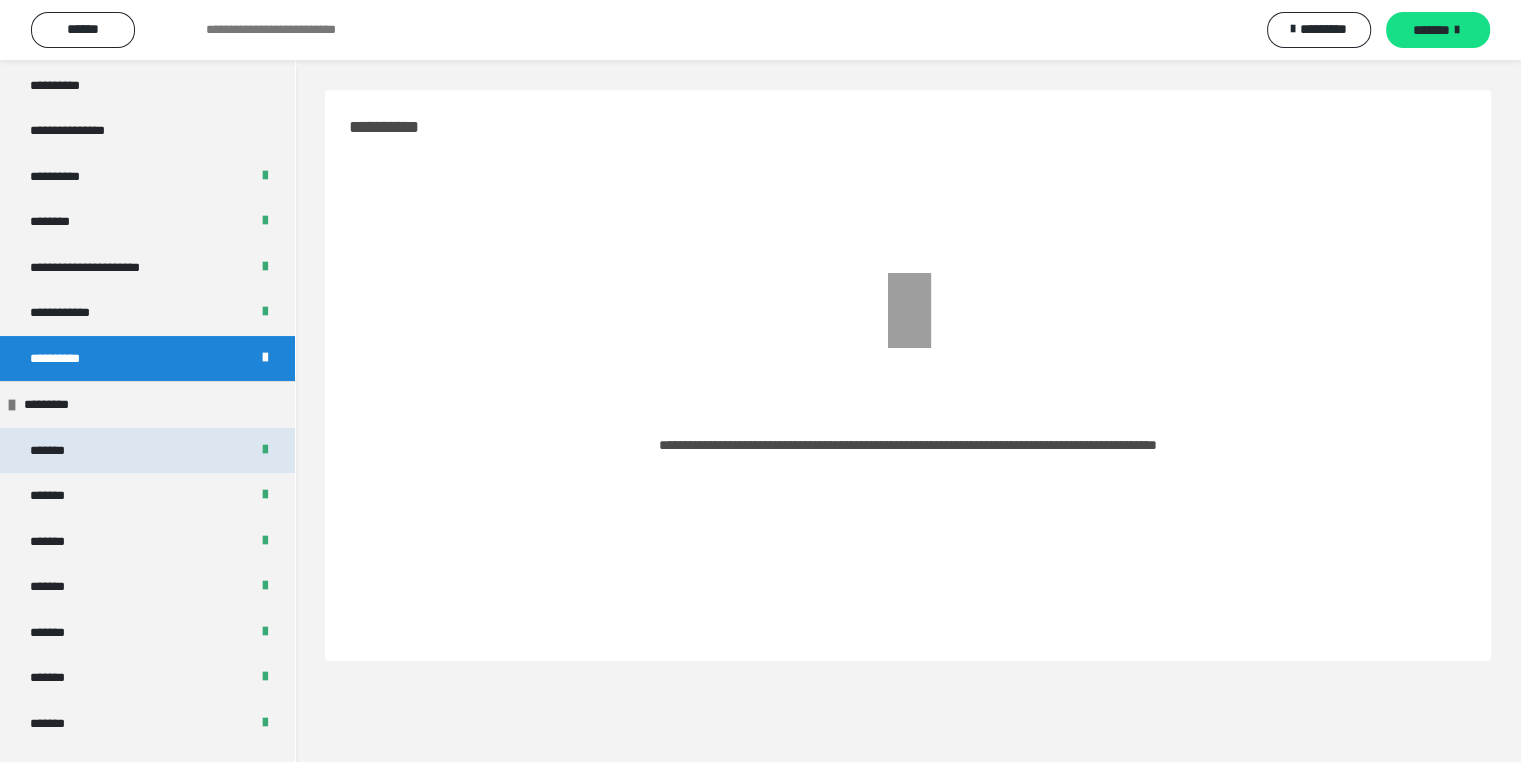 click on "*******" at bounding box center [147, 451] 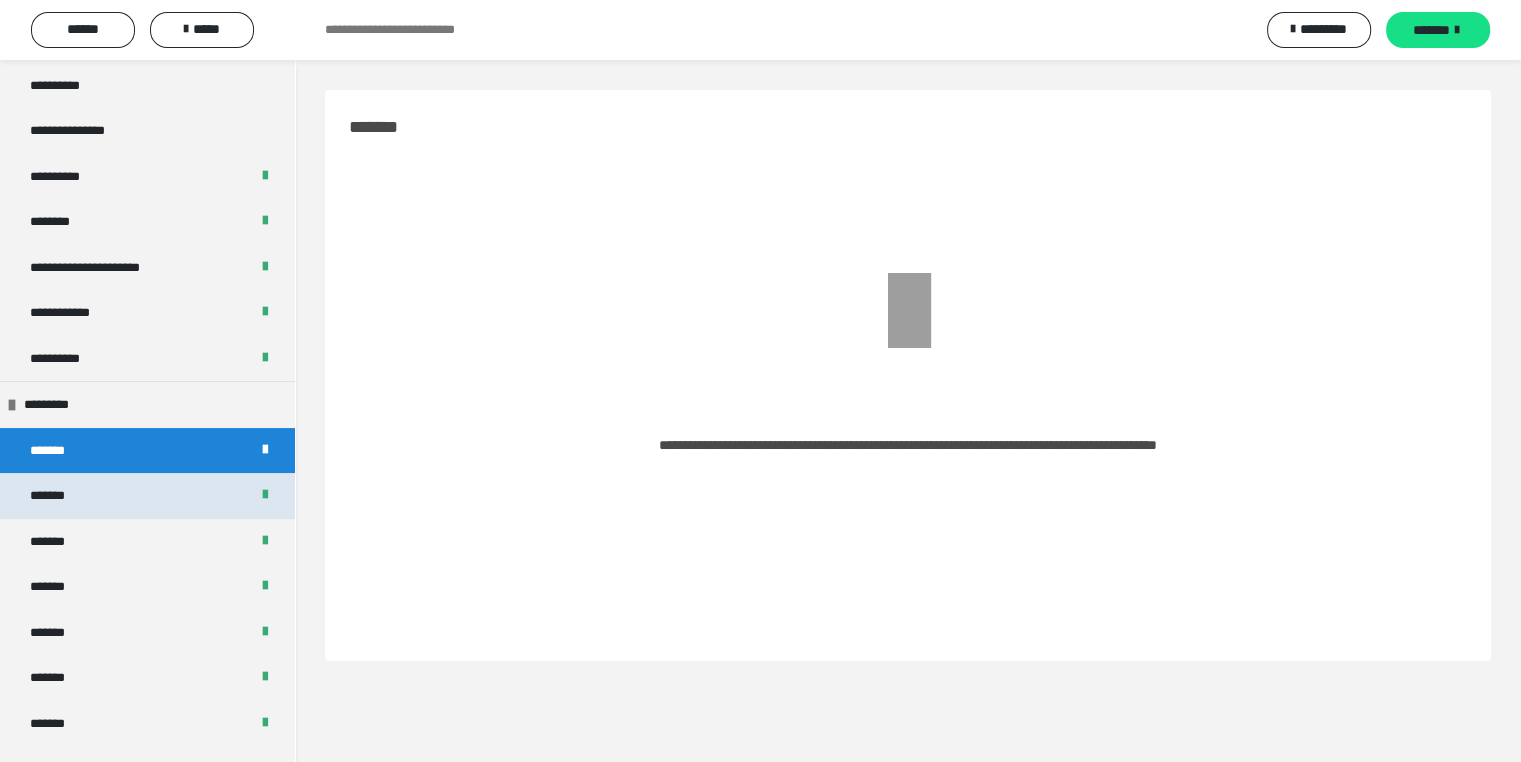 click on "*******" at bounding box center (147, 496) 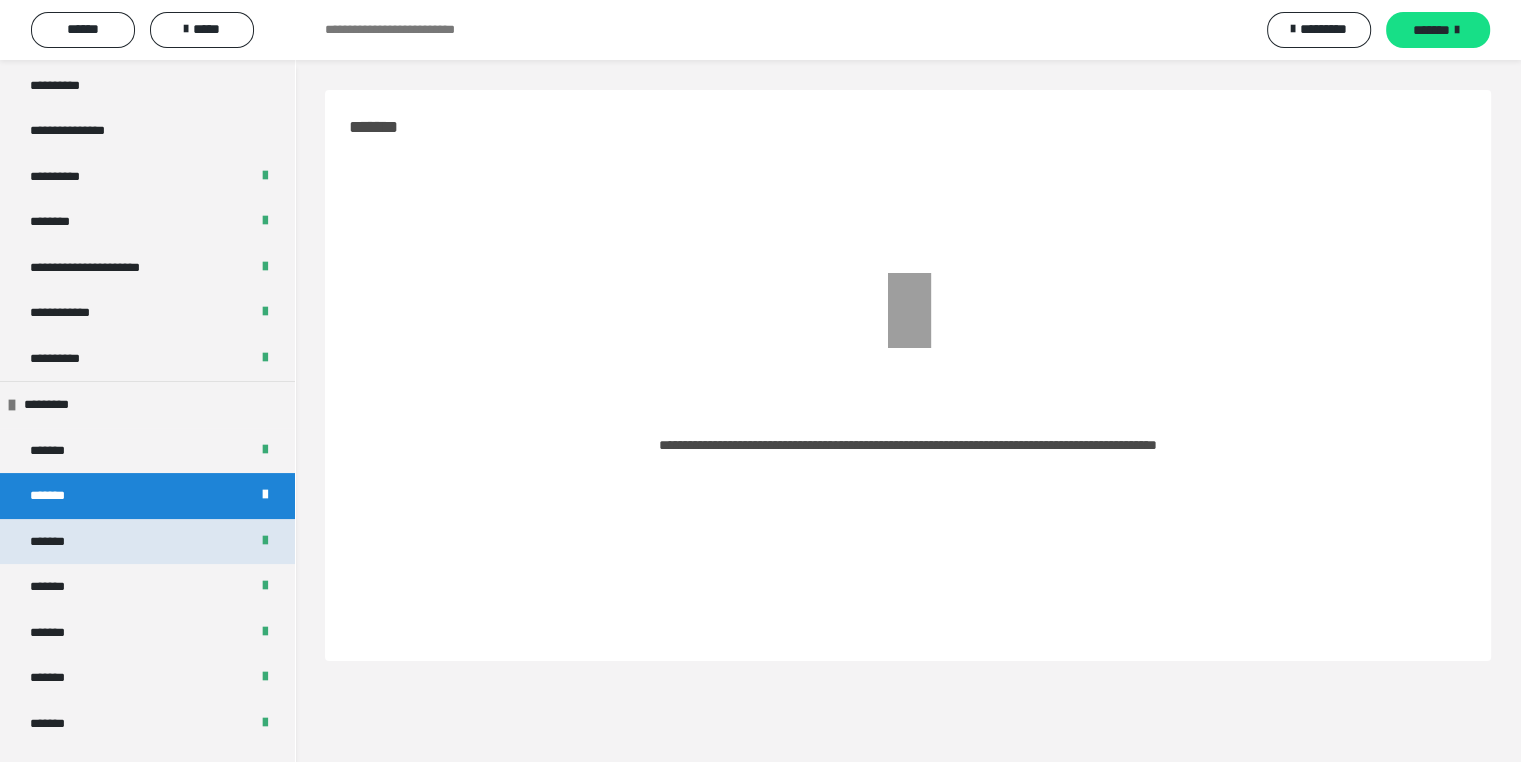 click on "*******" at bounding box center (147, 542) 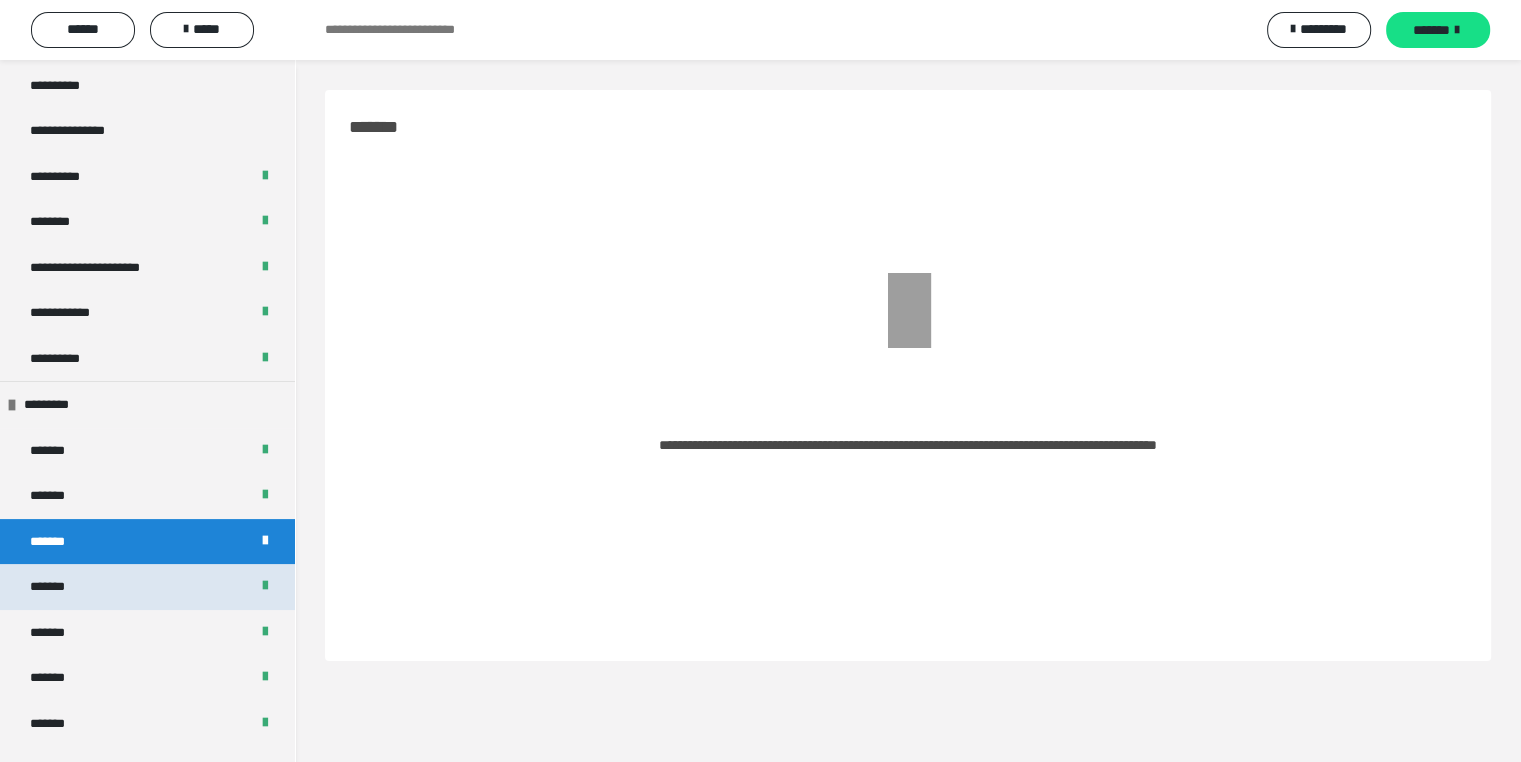 click on "*******" at bounding box center (147, 587) 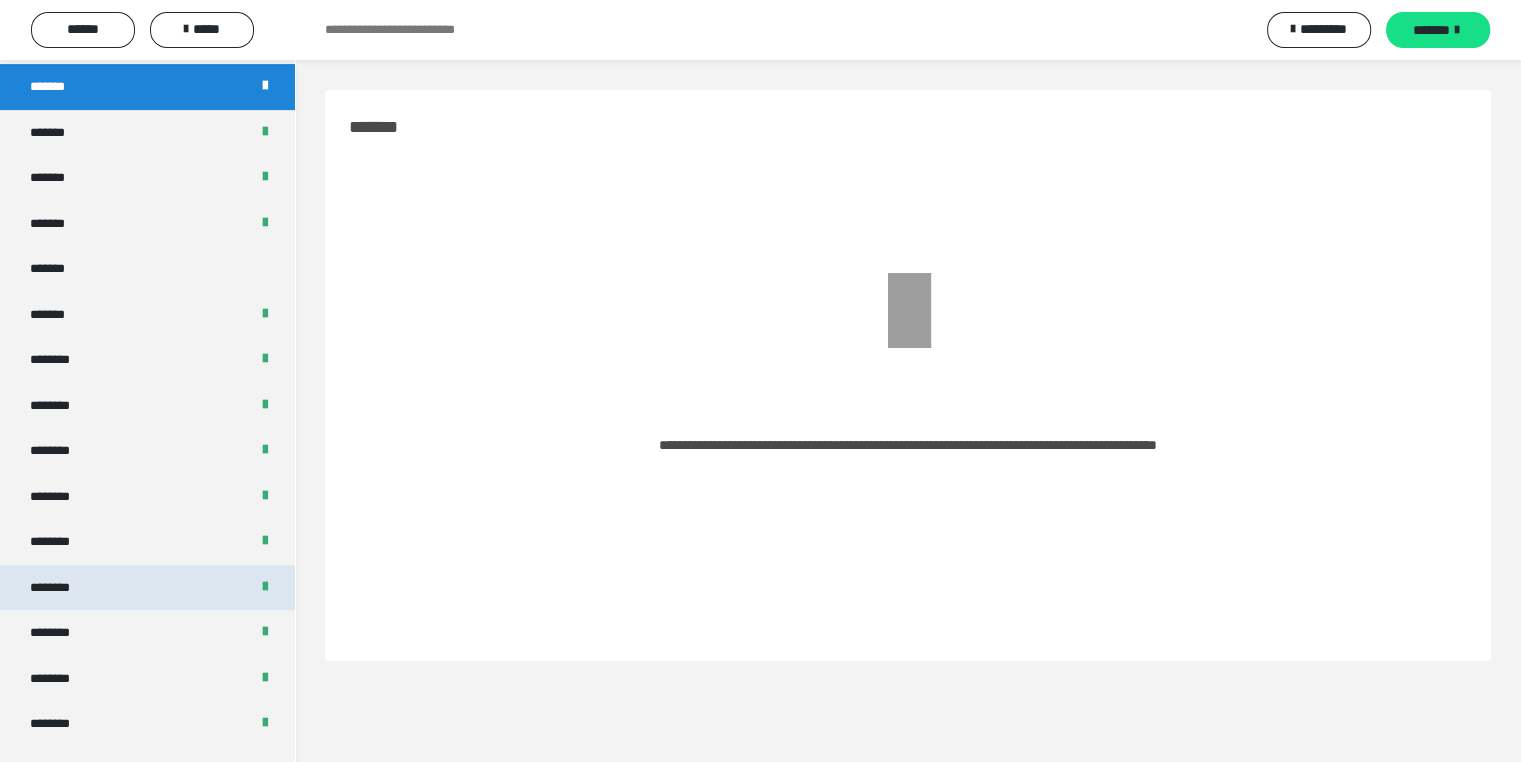 click on "********" at bounding box center (147, 588) 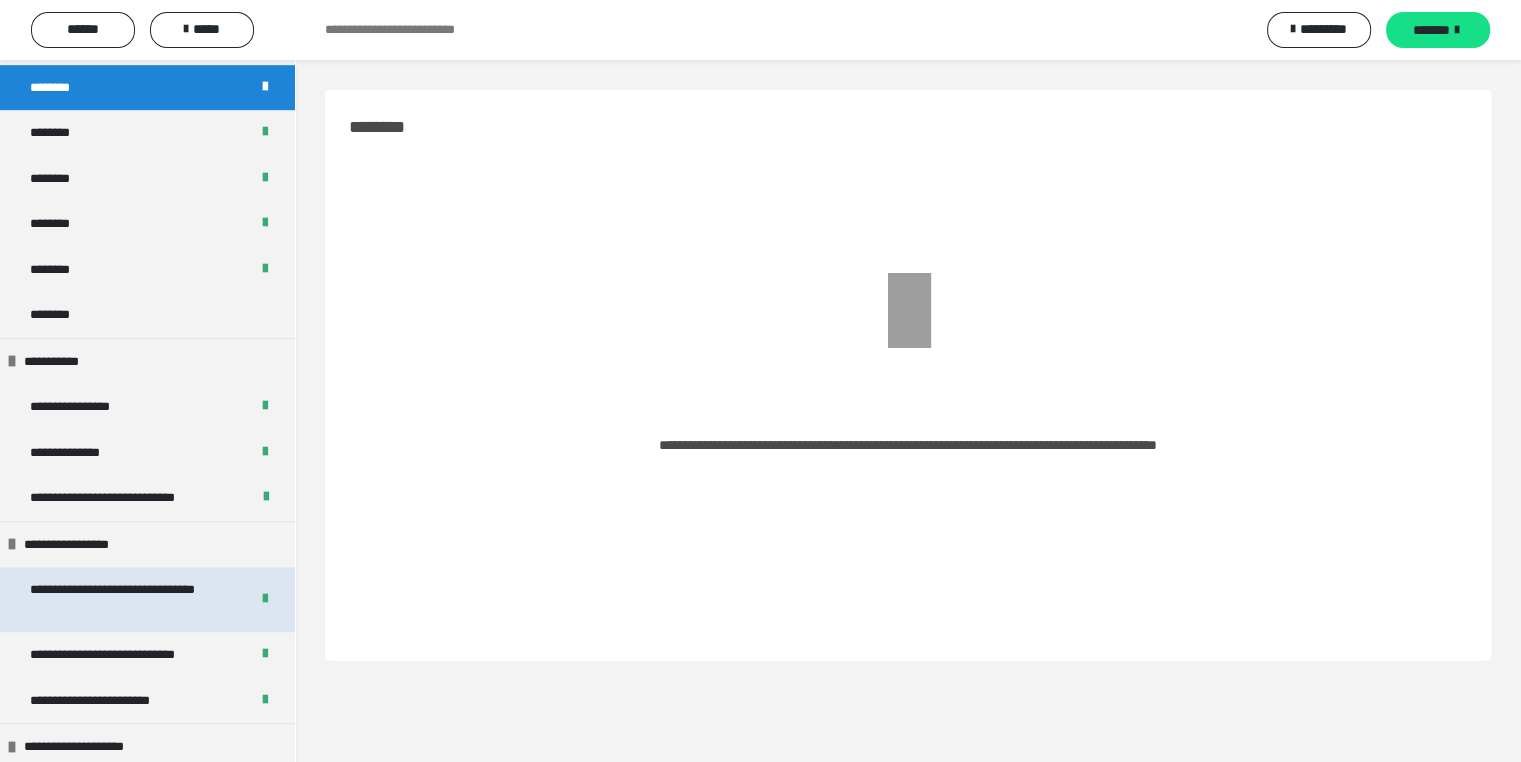 click on "**********" at bounding box center (124, 599) 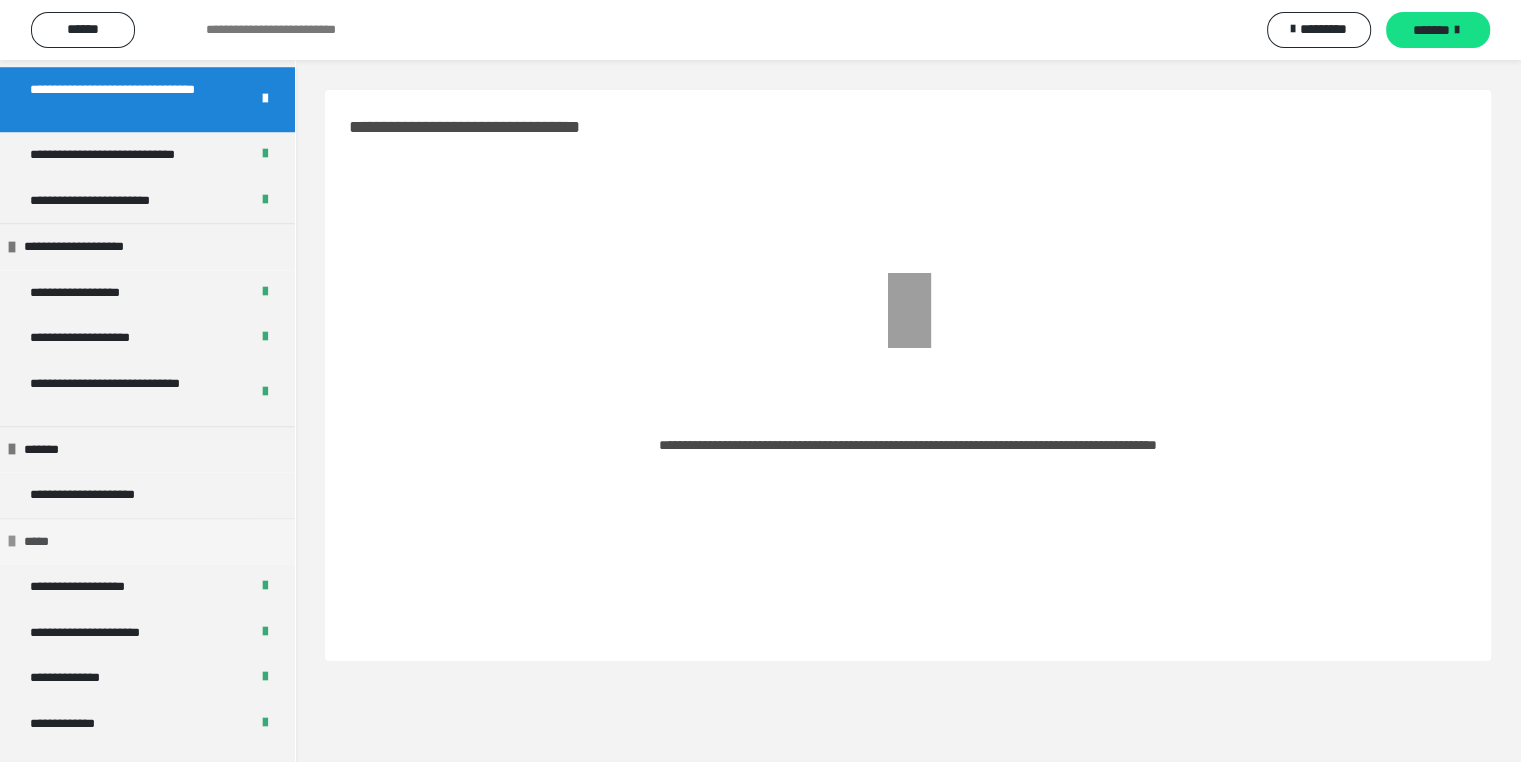 click on "*****" at bounding box center (147, 541) 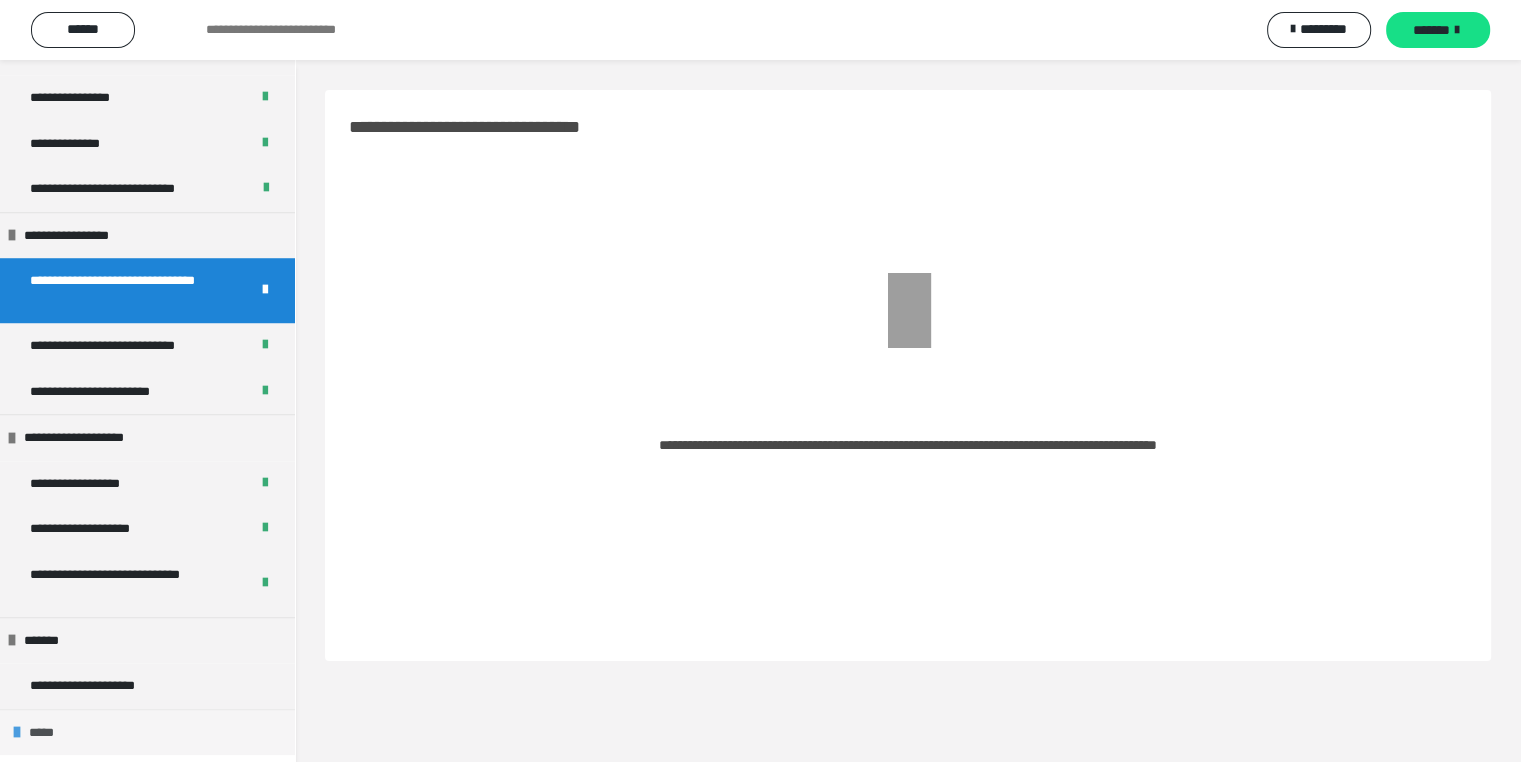 scroll, scrollTop: 1505, scrollLeft: 0, axis: vertical 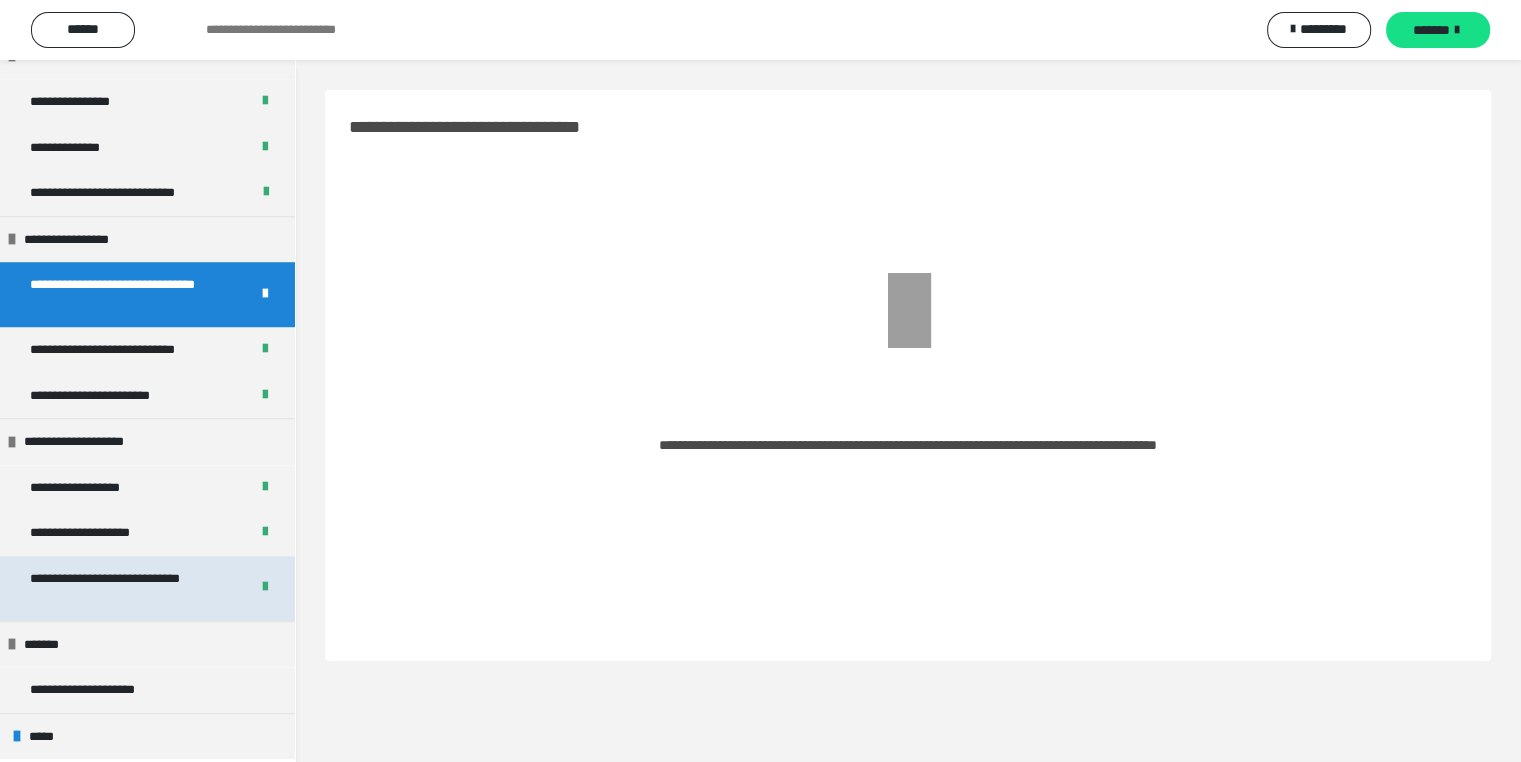 click on "**********" at bounding box center (124, 588) 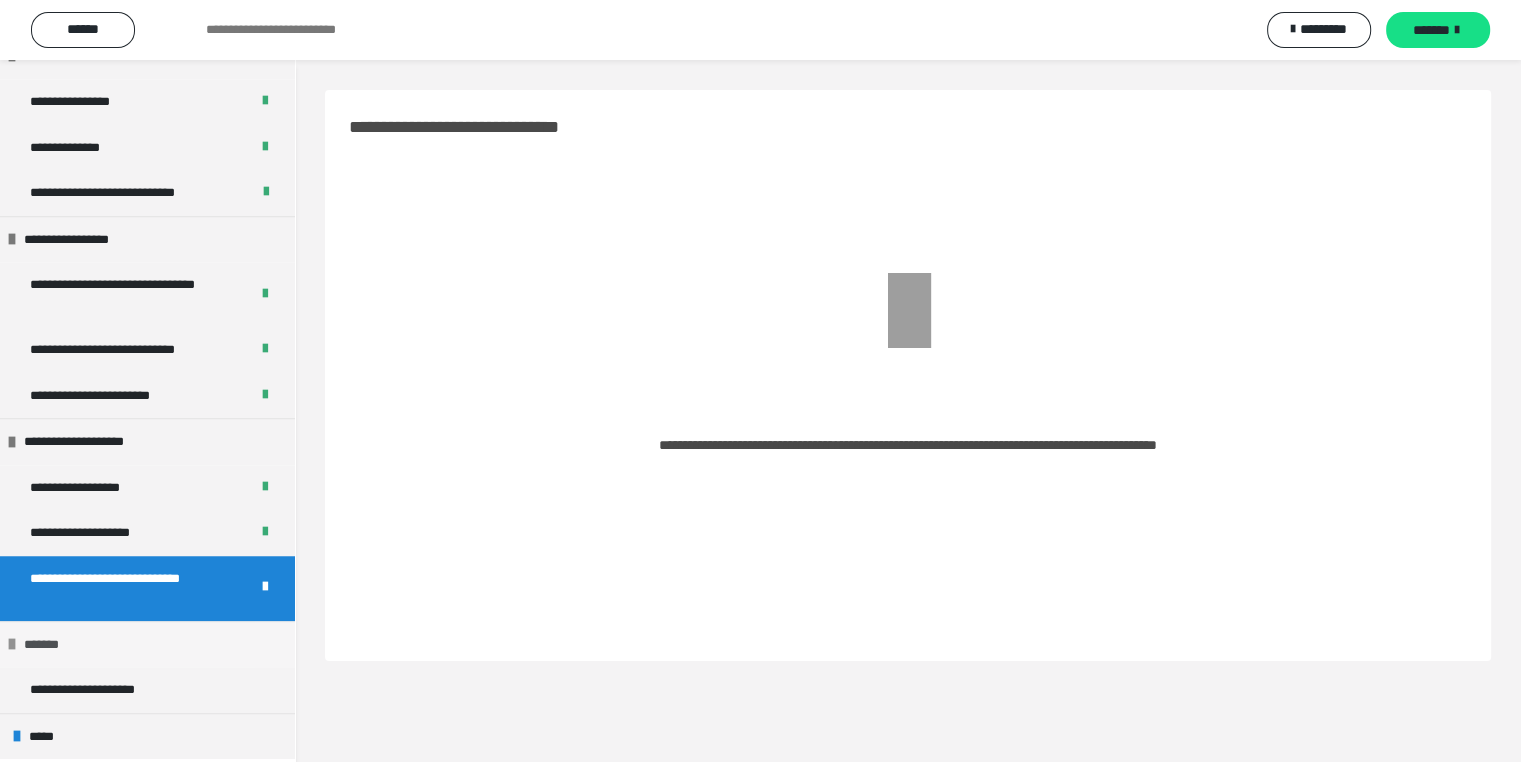 scroll, scrollTop: 60, scrollLeft: 0, axis: vertical 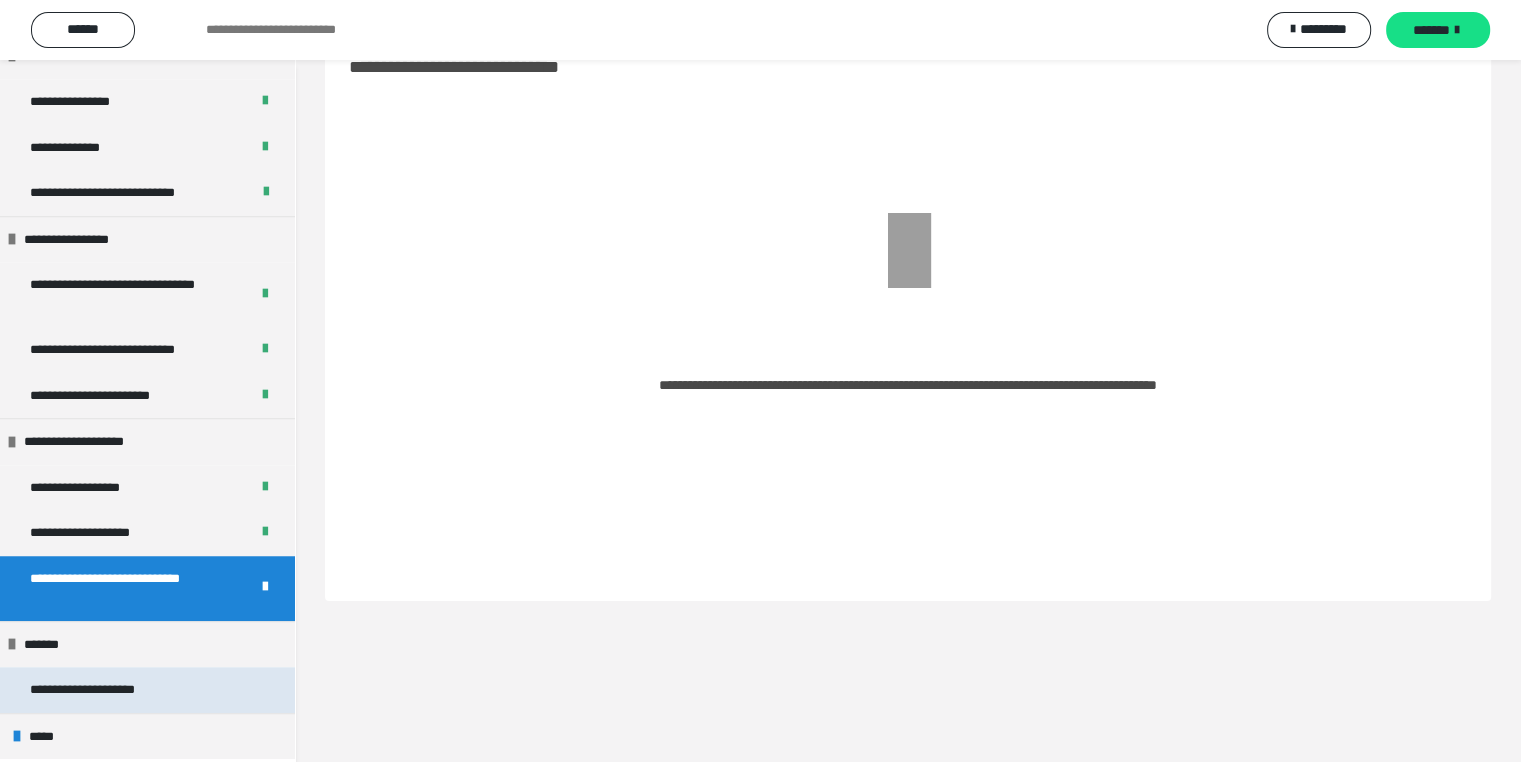 click on "**********" at bounding box center [106, 690] 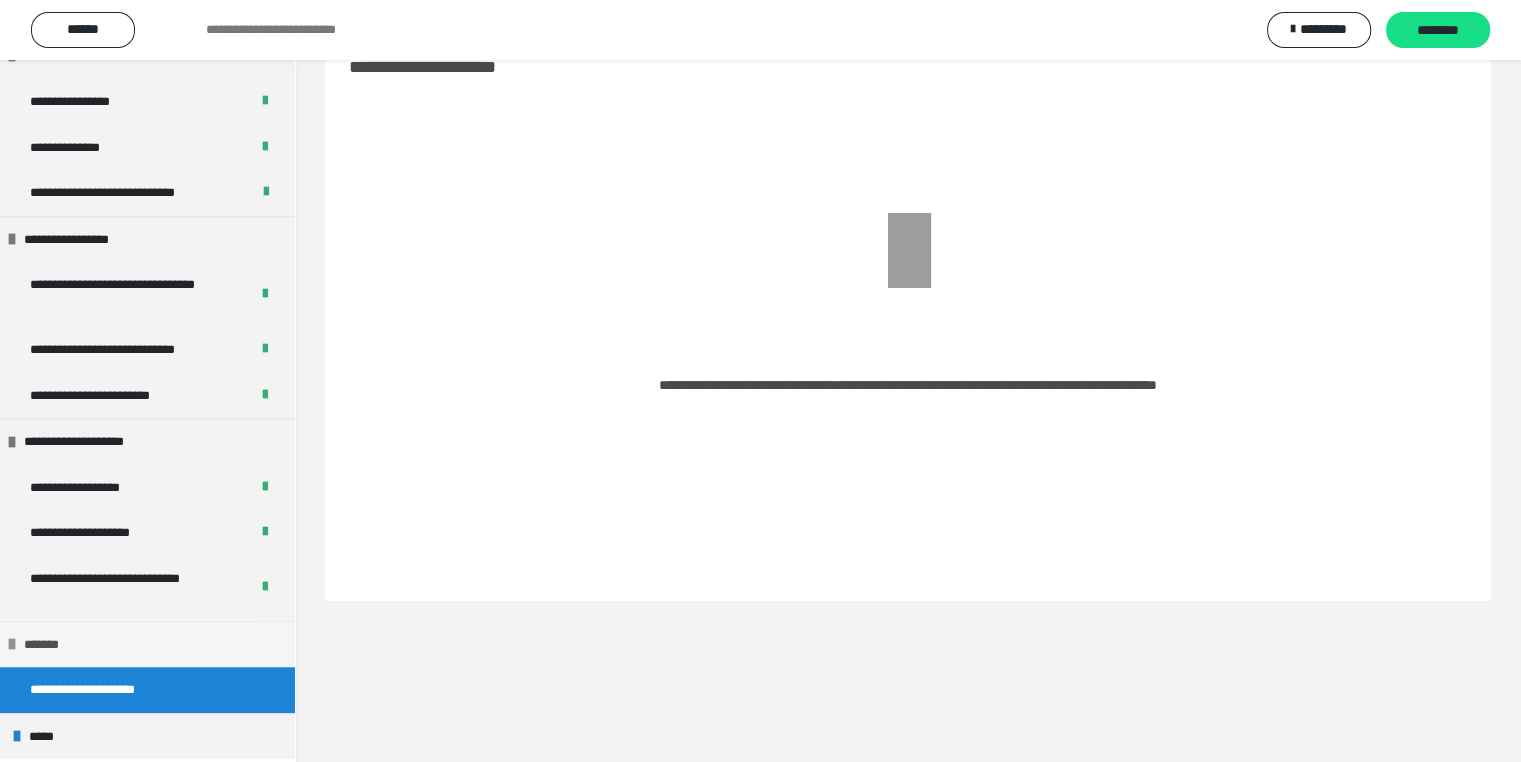 click on "*******" at bounding box center (147, 644) 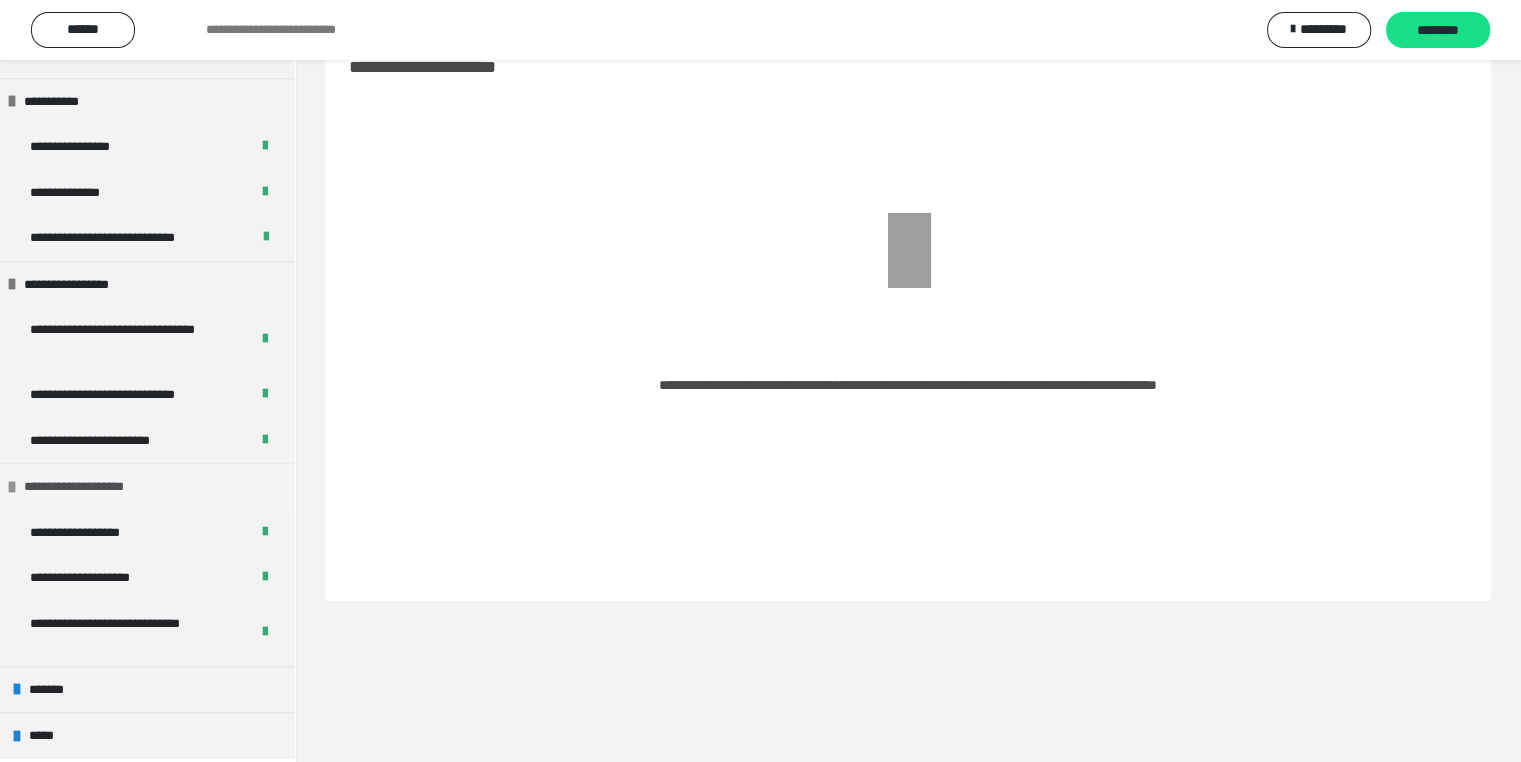 click on "**********" at bounding box center (147, 486) 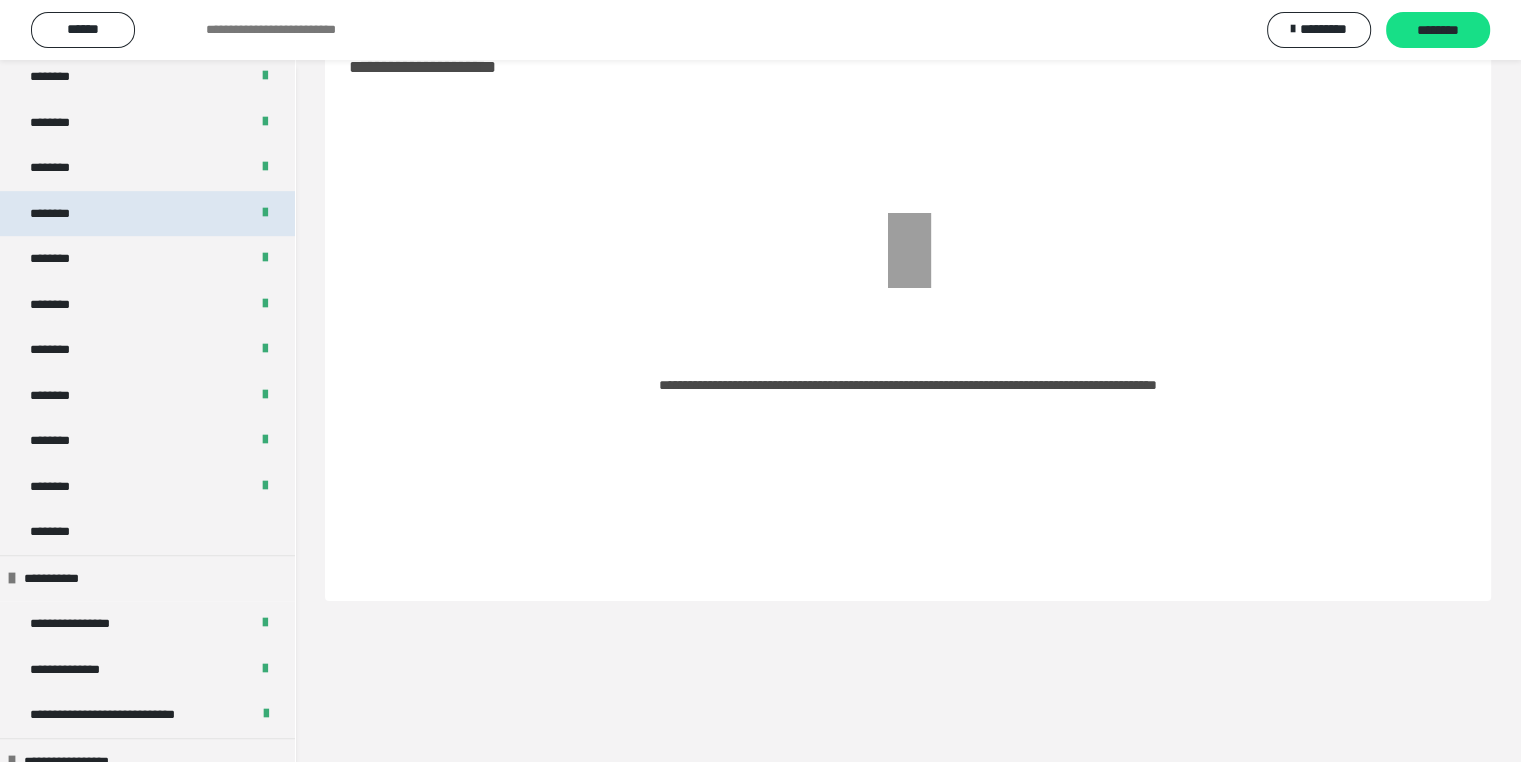 scroll, scrollTop: 904, scrollLeft: 0, axis: vertical 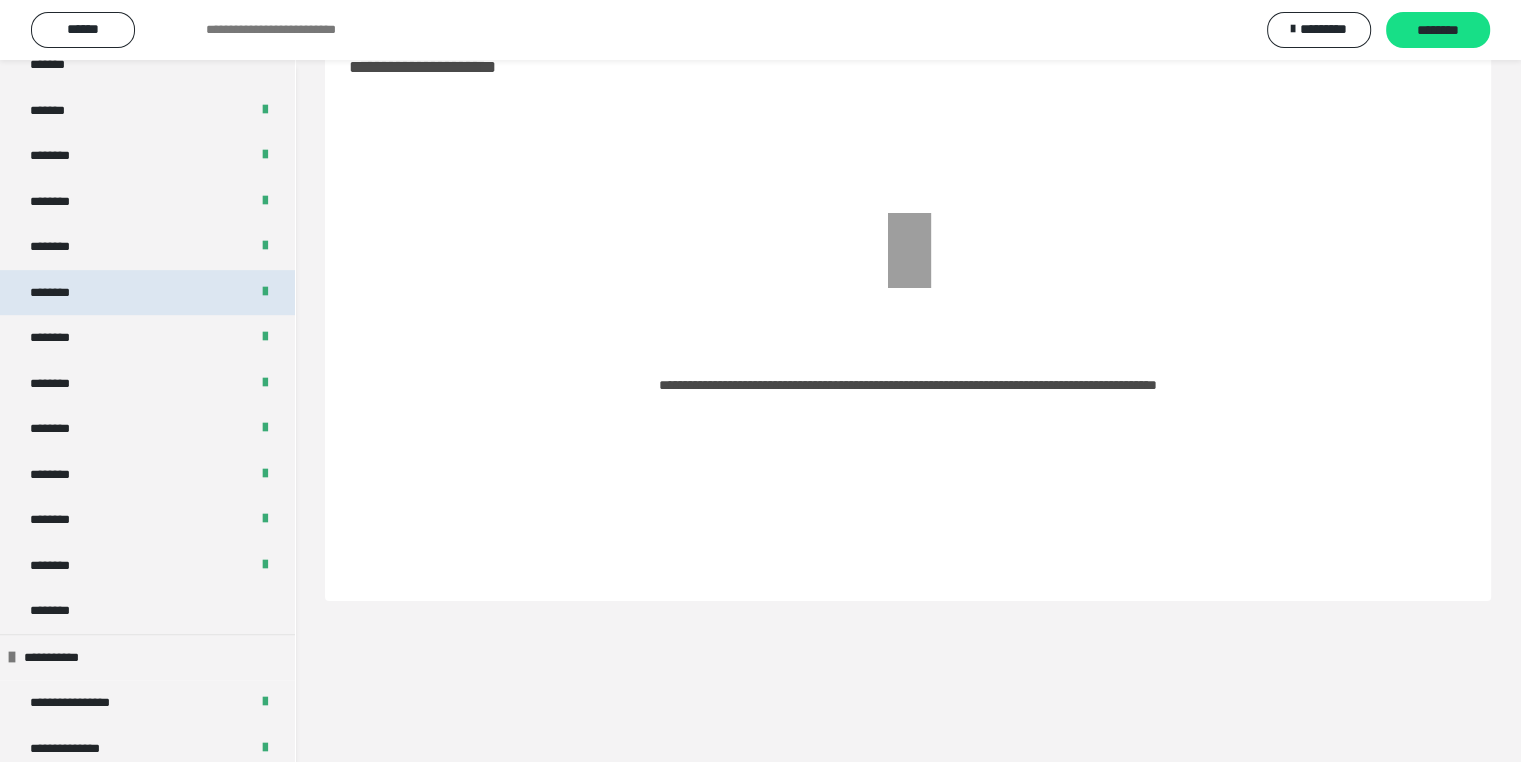 click on "********" at bounding box center (147, 293) 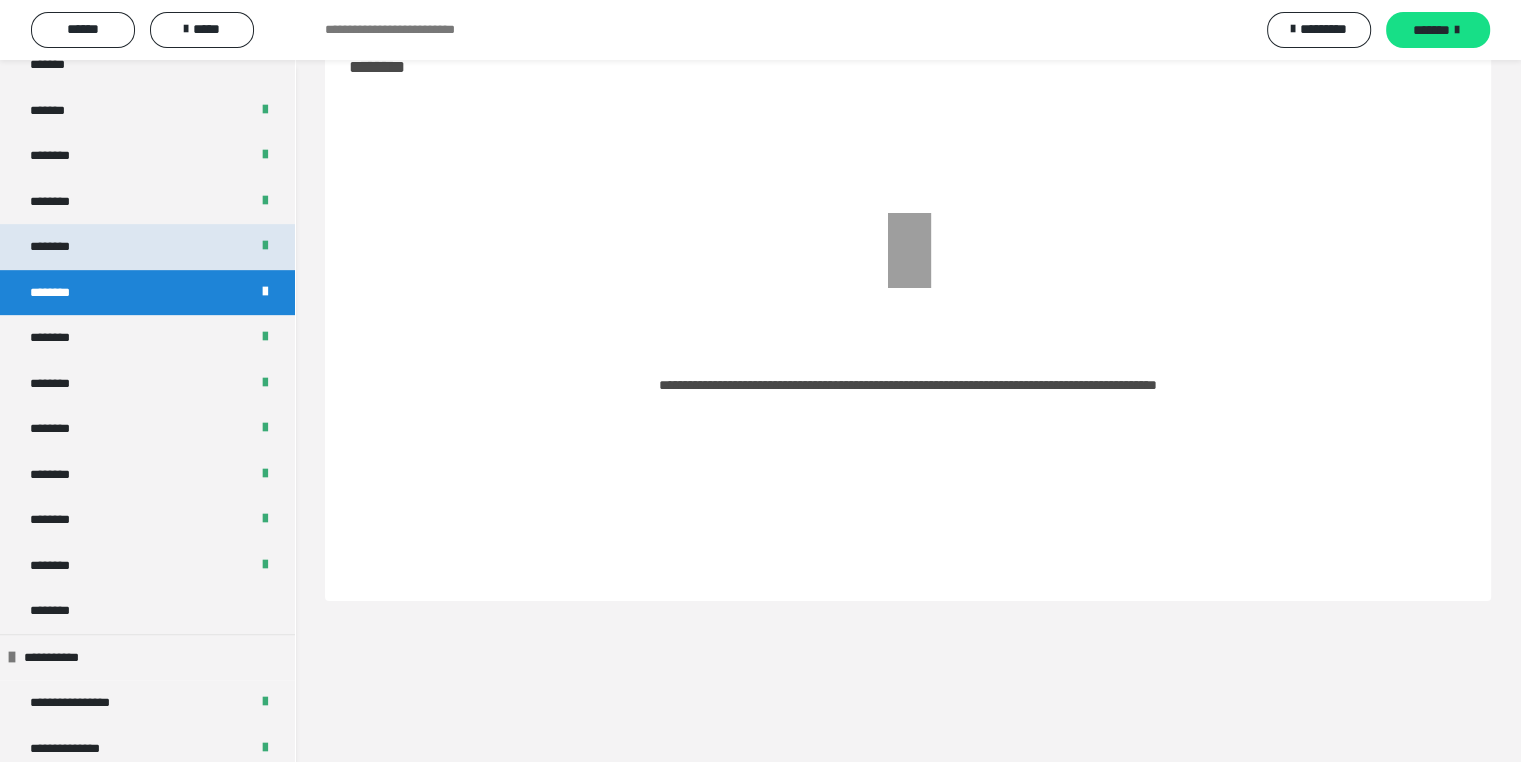 click on "********" at bounding box center [147, 247] 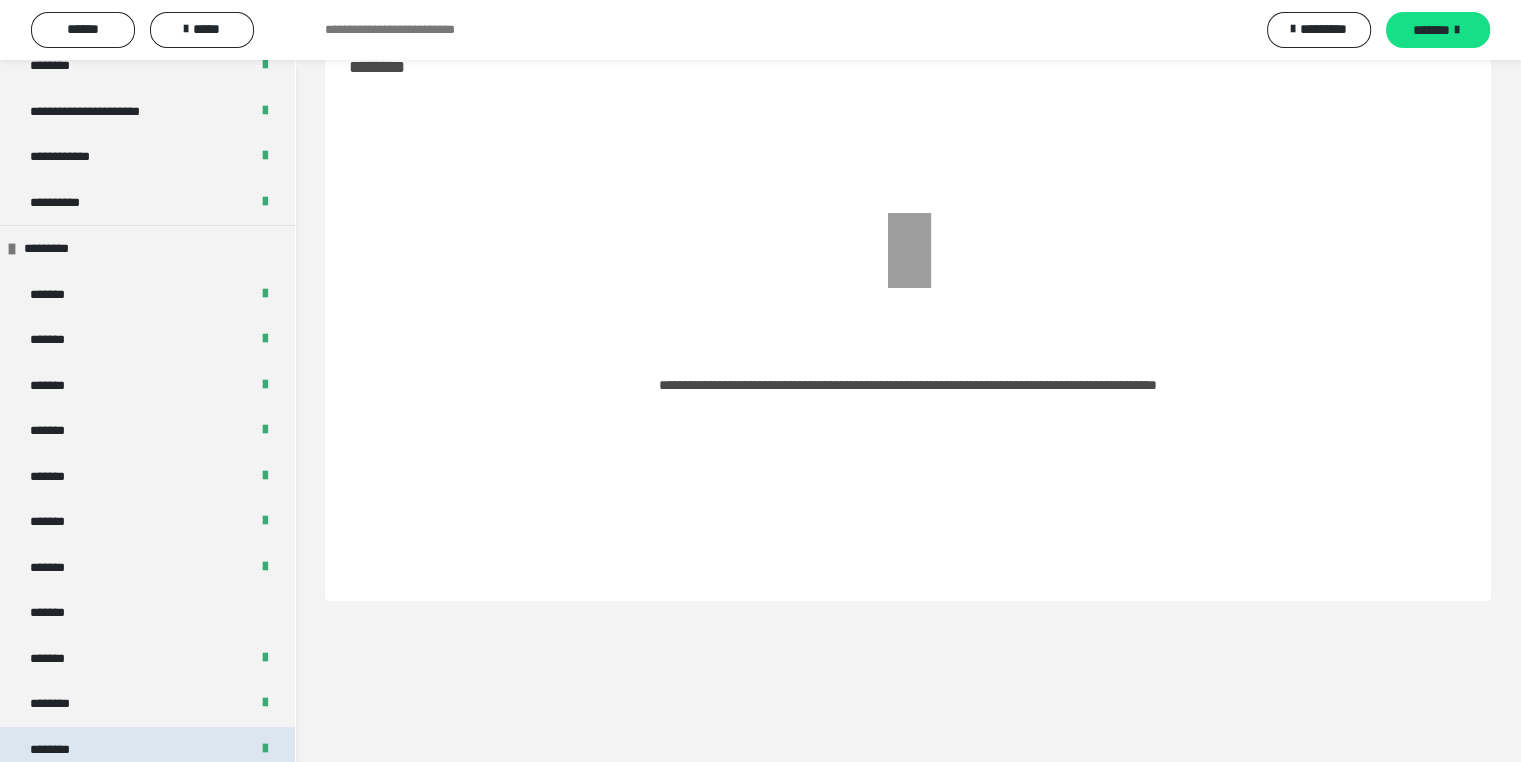 scroll, scrollTop: 104, scrollLeft: 0, axis: vertical 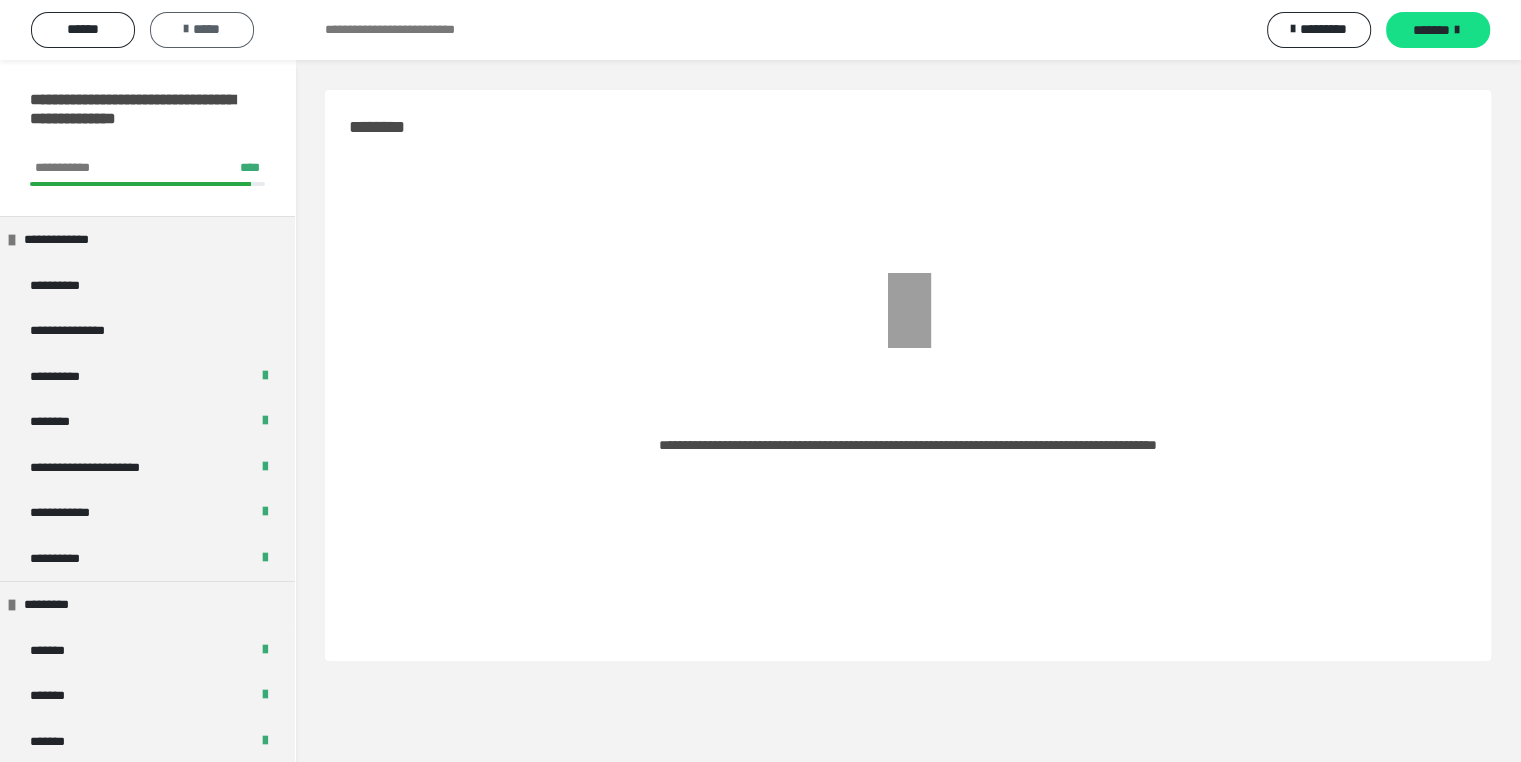 click on "*****" at bounding box center (202, 29) 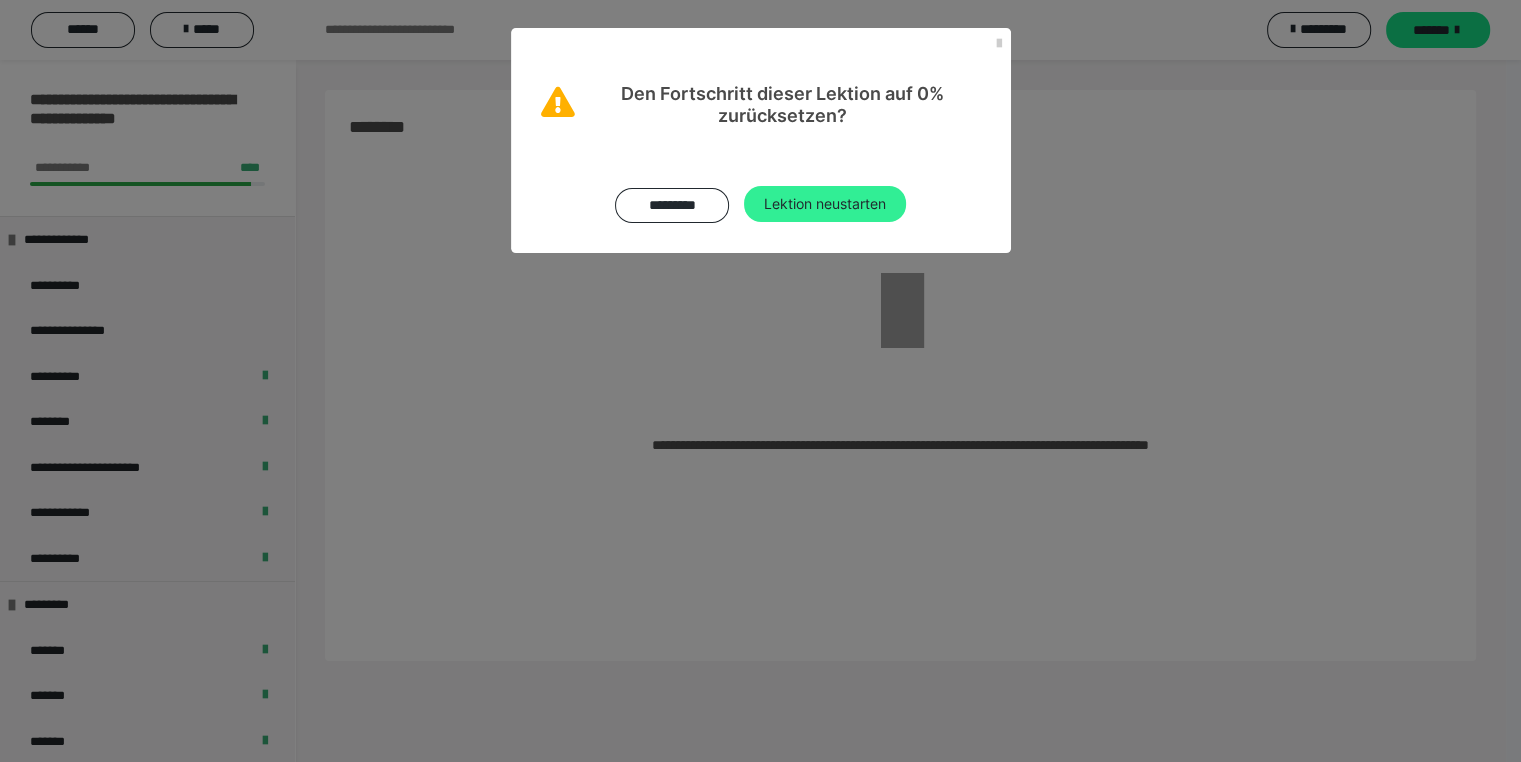 click on "Lektion neustarten" at bounding box center (825, 204) 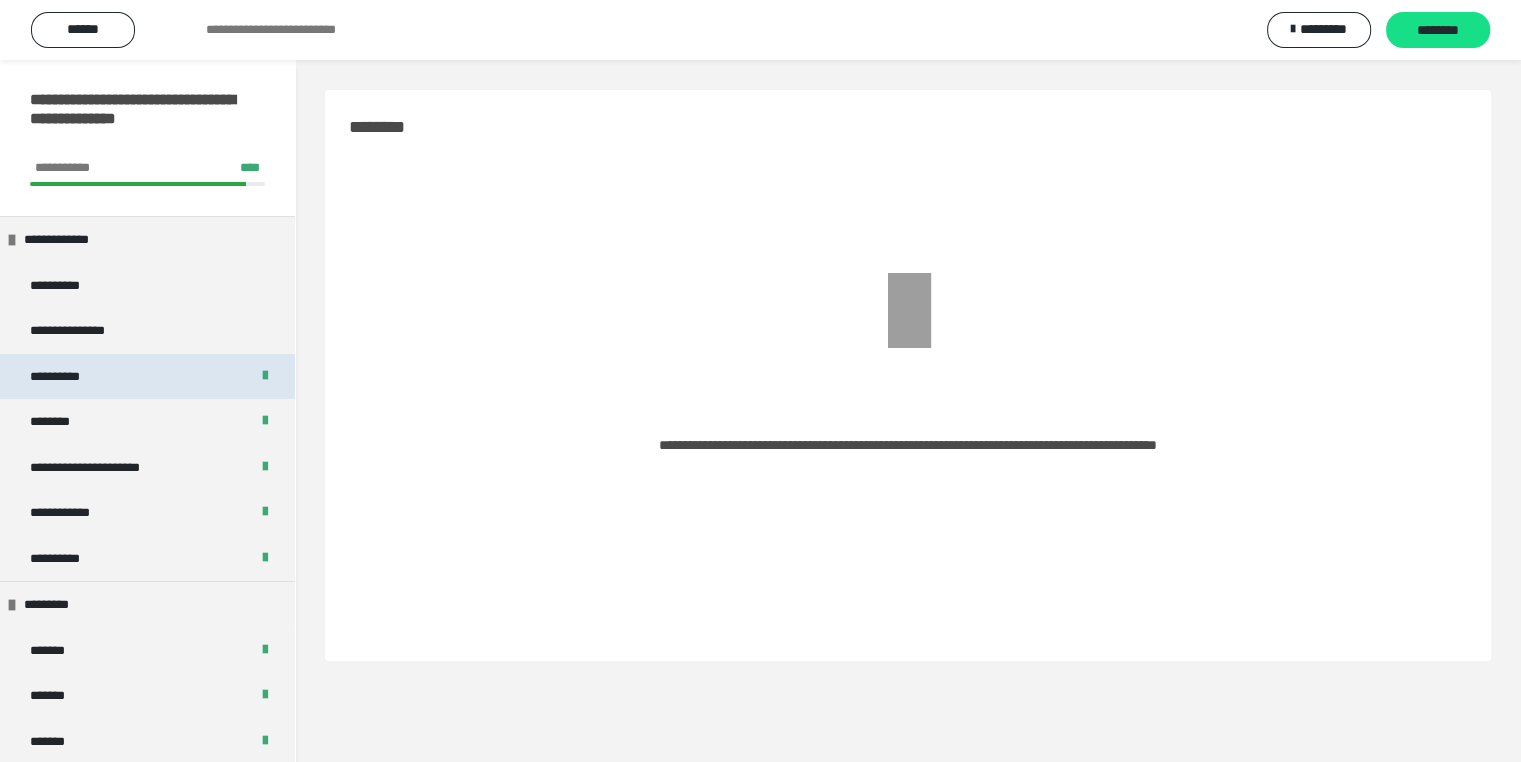 click on "**********" at bounding box center [147, 377] 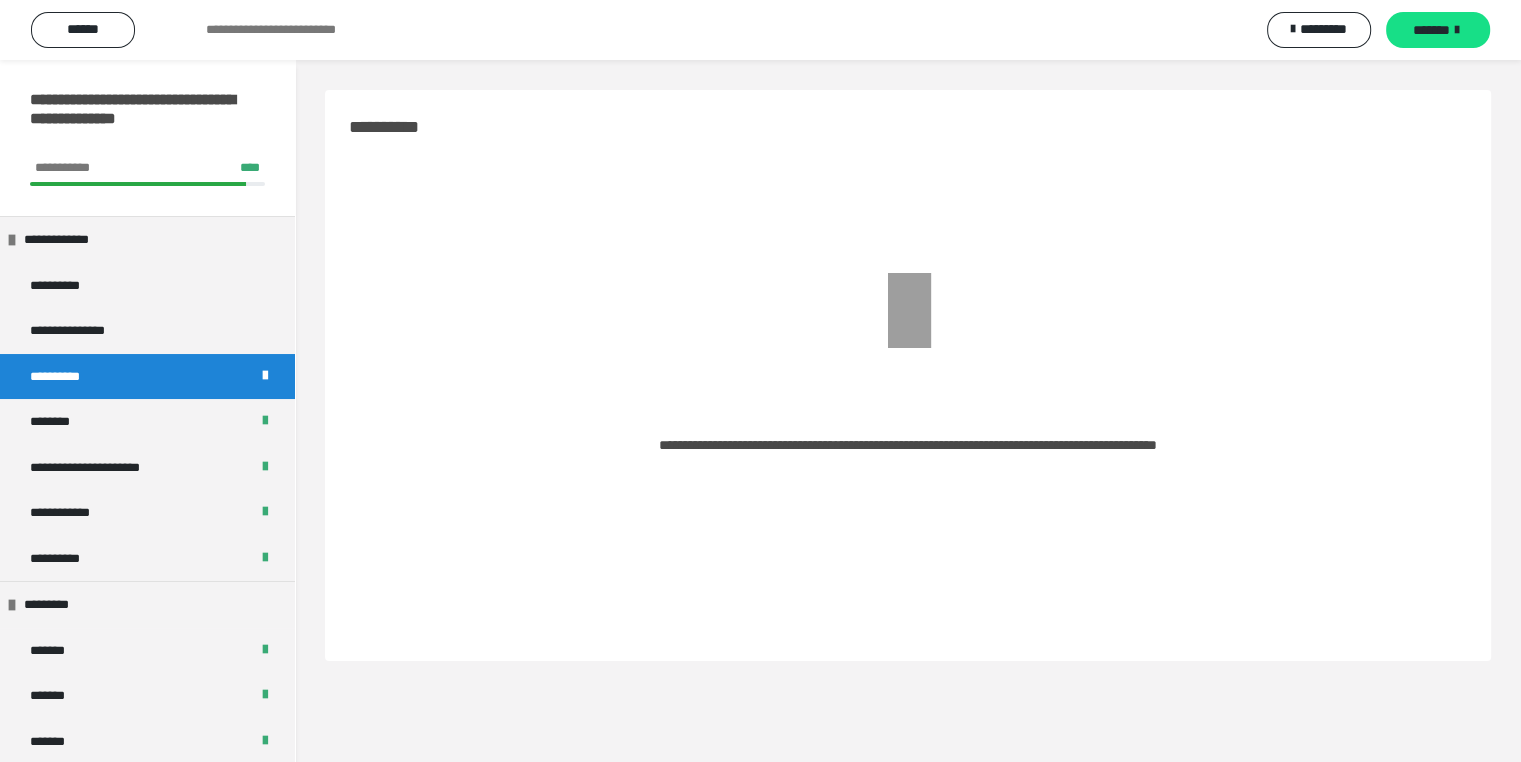 click on "**********" at bounding box center [147, 377] 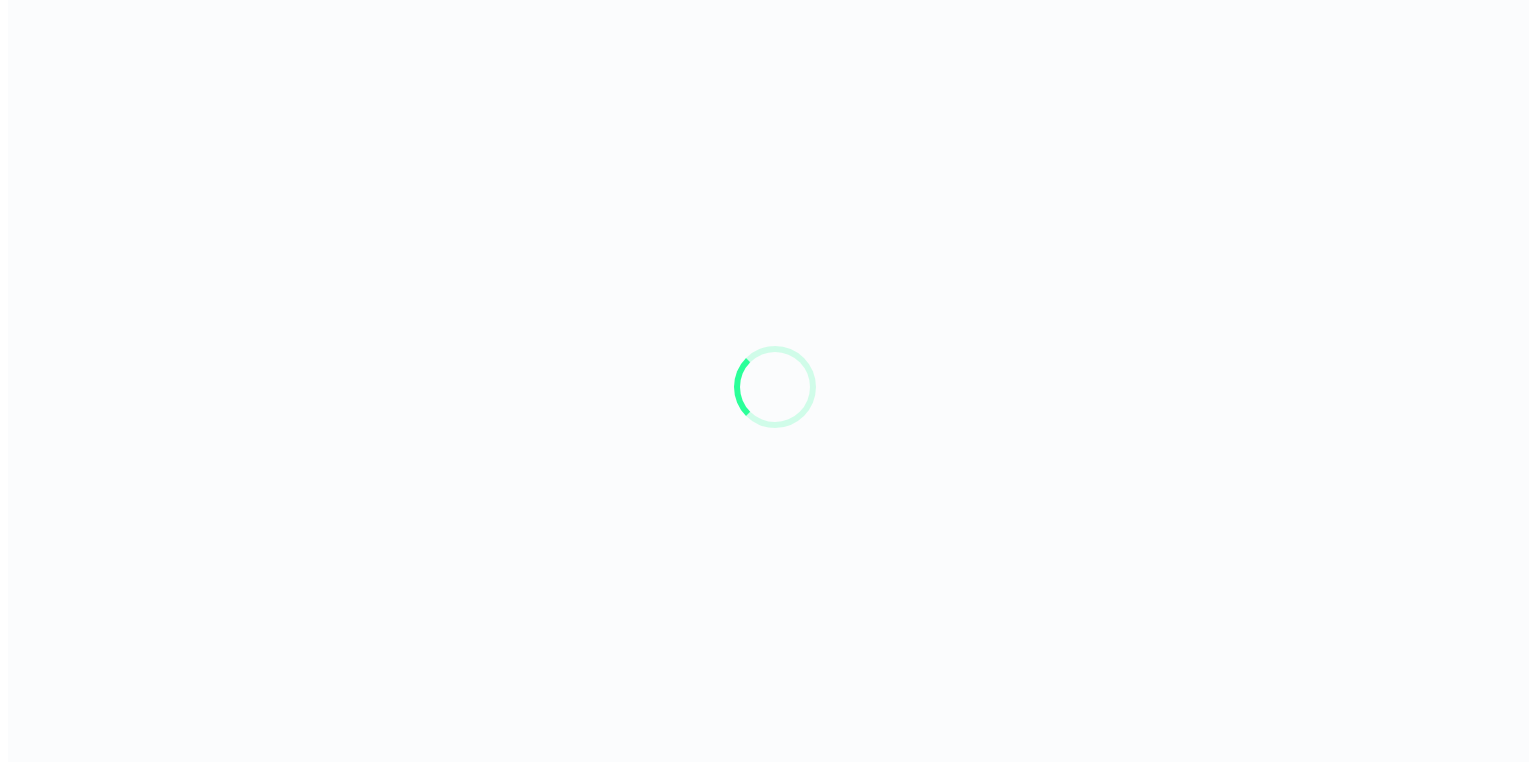 scroll, scrollTop: 0, scrollLeft: 0, axis: both 